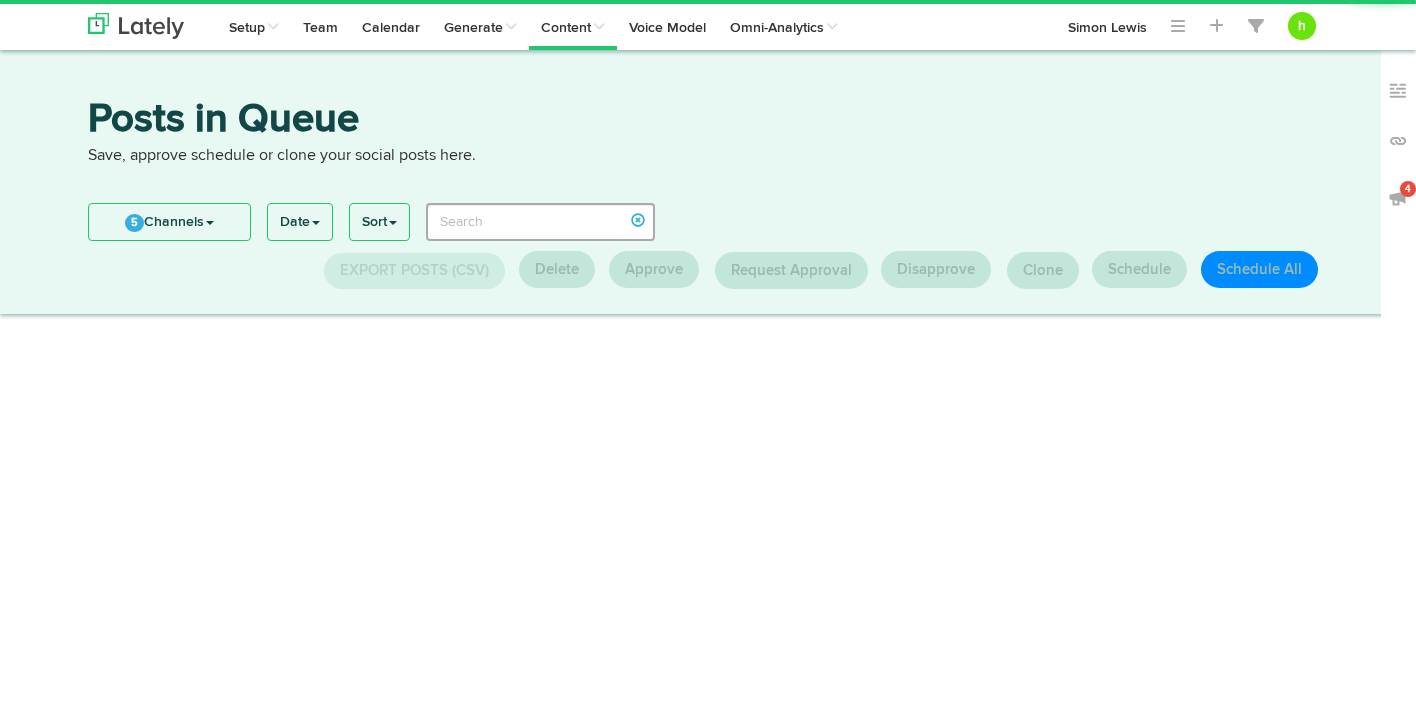 scroll, scrollTop: 0, scrollLeft: 0, axis: both 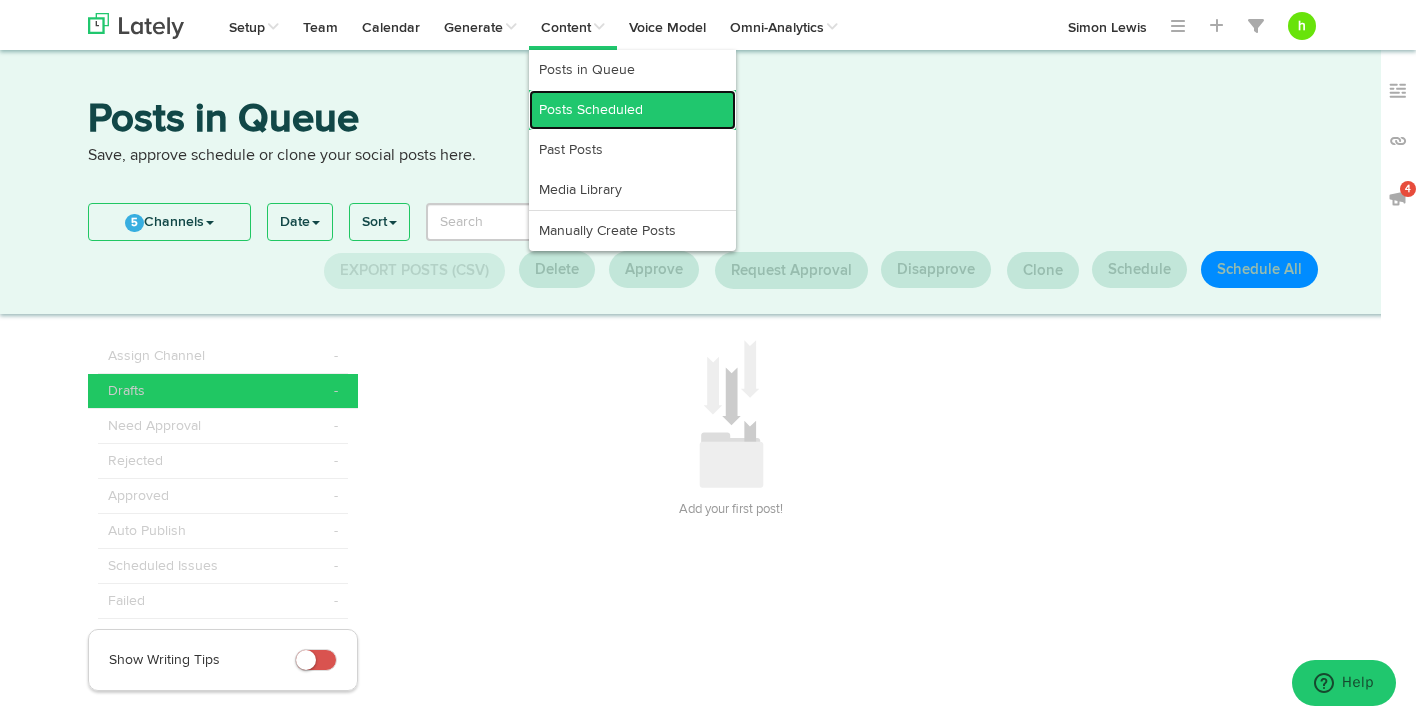 click on "Posts Scheduled" at bounding box center (632, 110) 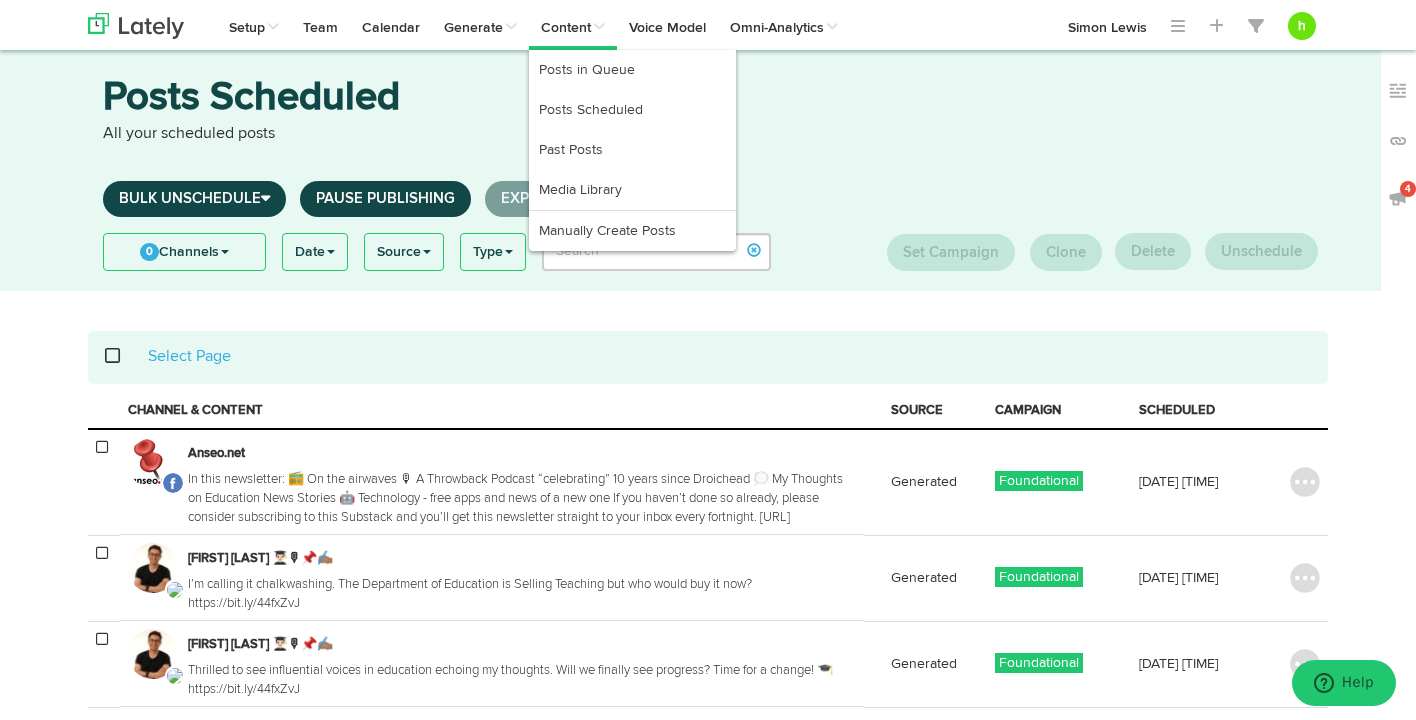 scroll, scrollTop: 29, scrollLeft: 0, axis: vertical 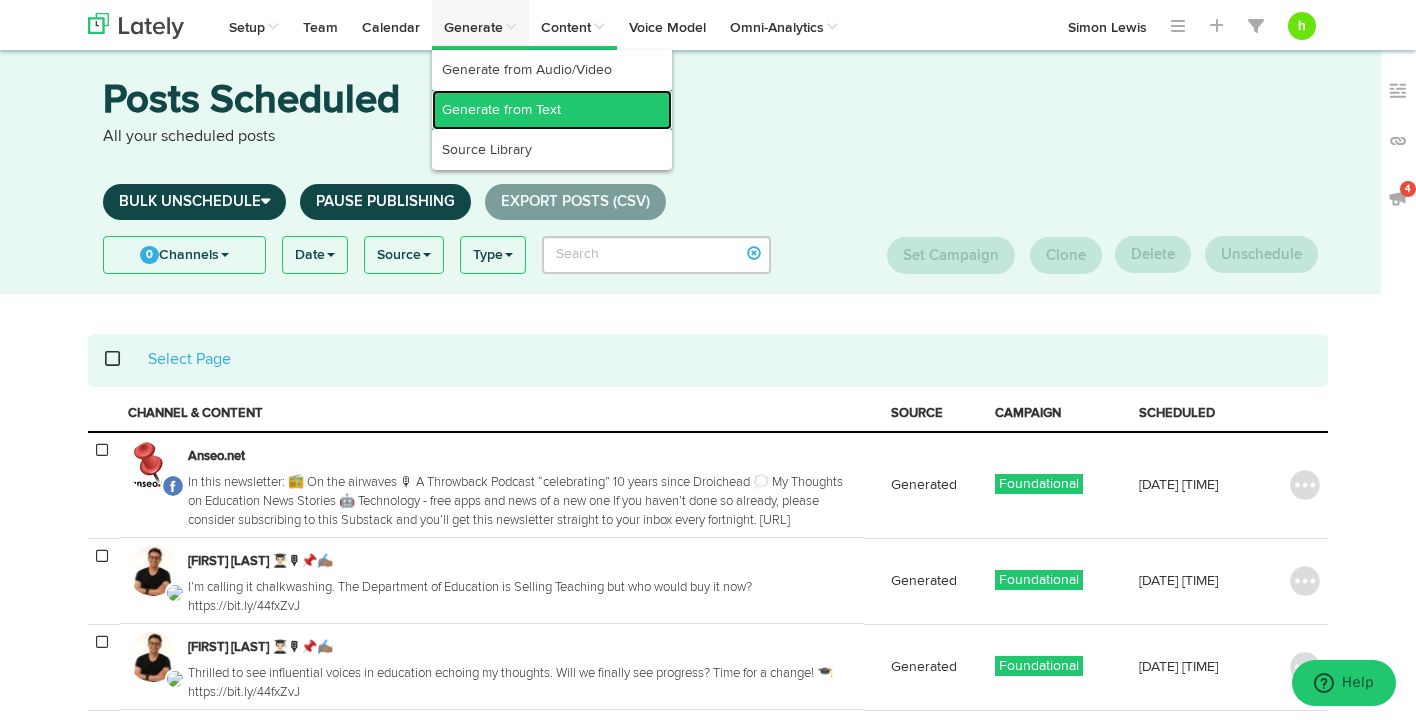 click on "Generate from Text" at bounding box center (552, 110) 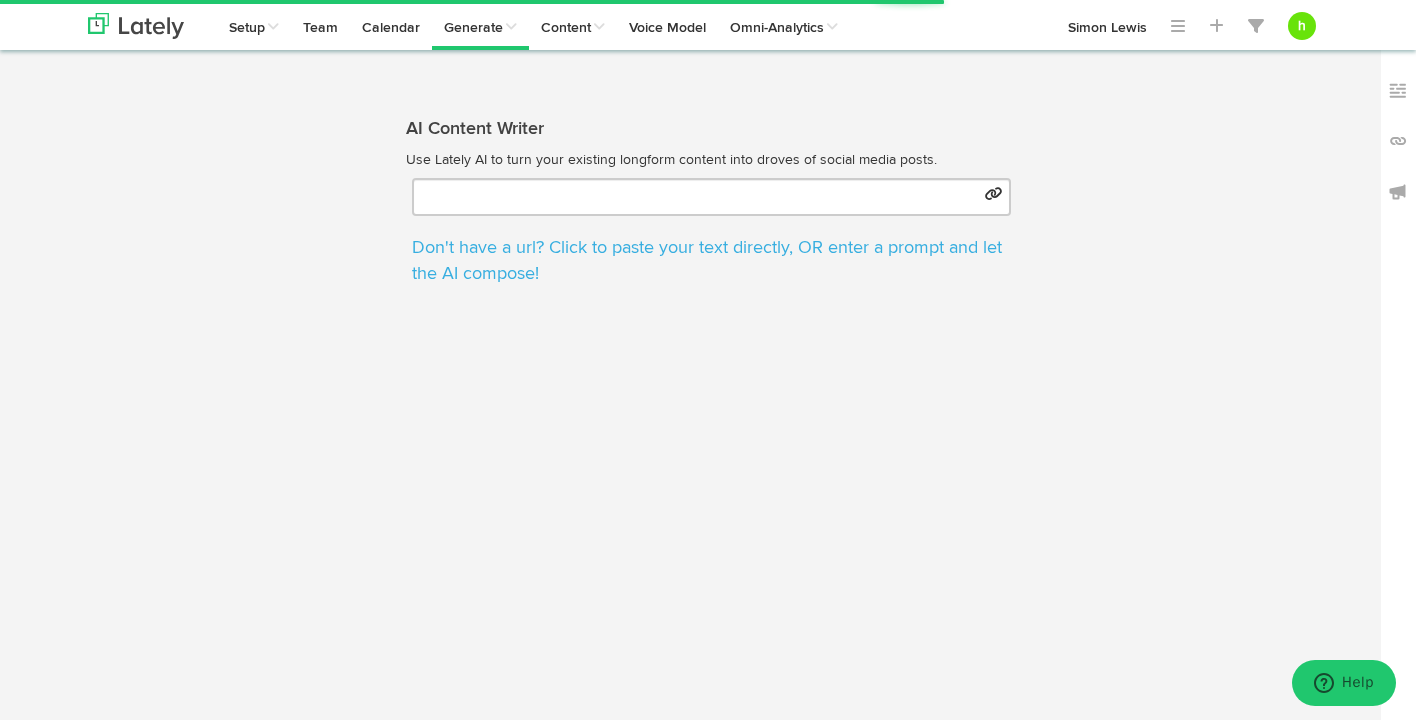 scroll, scrollTop: 0, scrollLeft: 0, axis: both 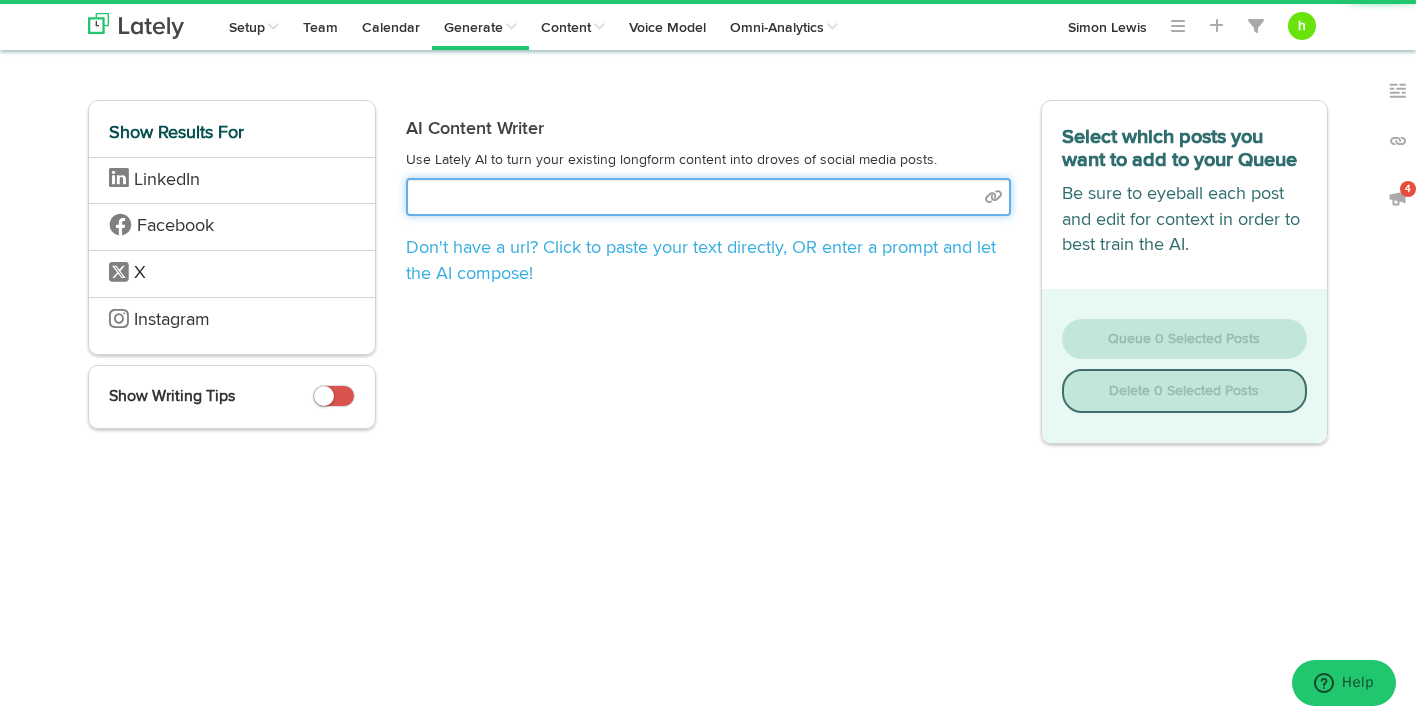 click at bounding box center [708, 197] 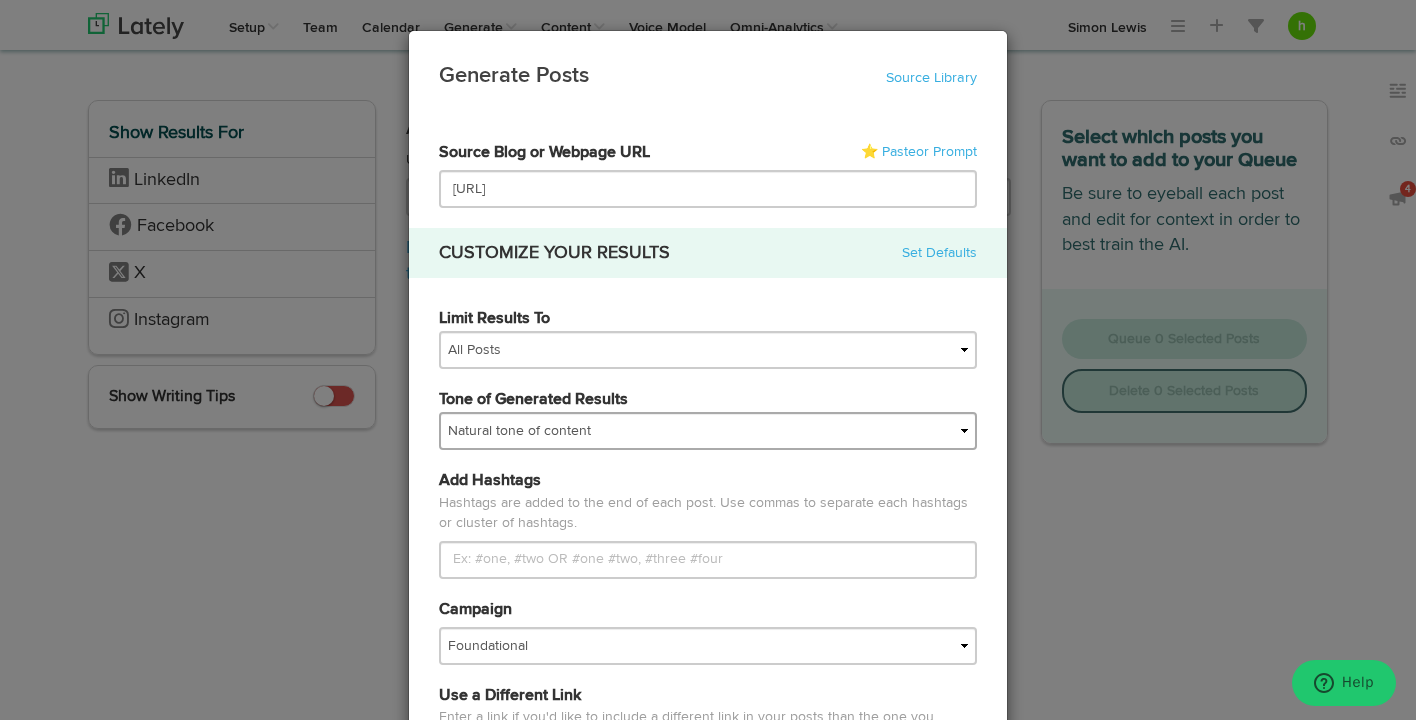 type on "[URL]" 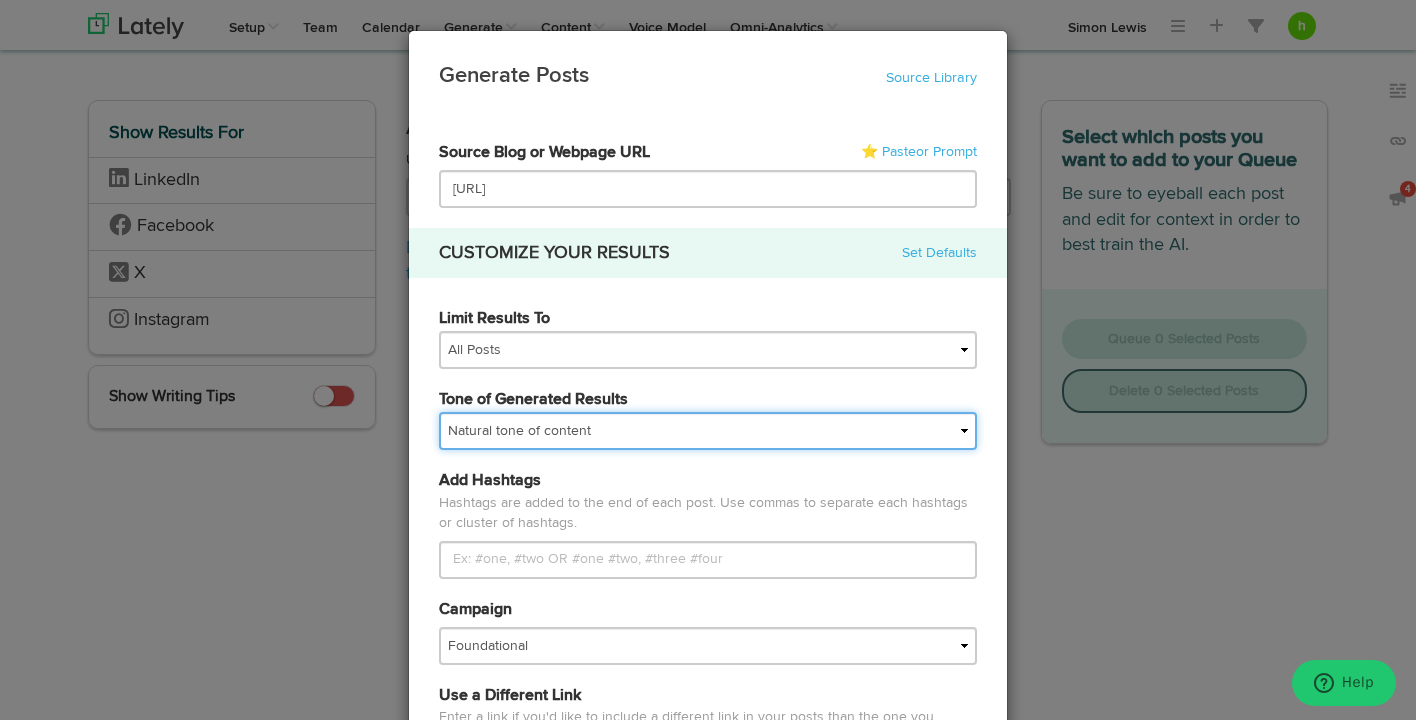 click on "My tone Official and professional Relaxed and conversational Light and humorous Personal, real and empathetic Simple words and simple structure Formal and academic Jazzy and creative Natural tone of content" at bounding box center (708, 431) 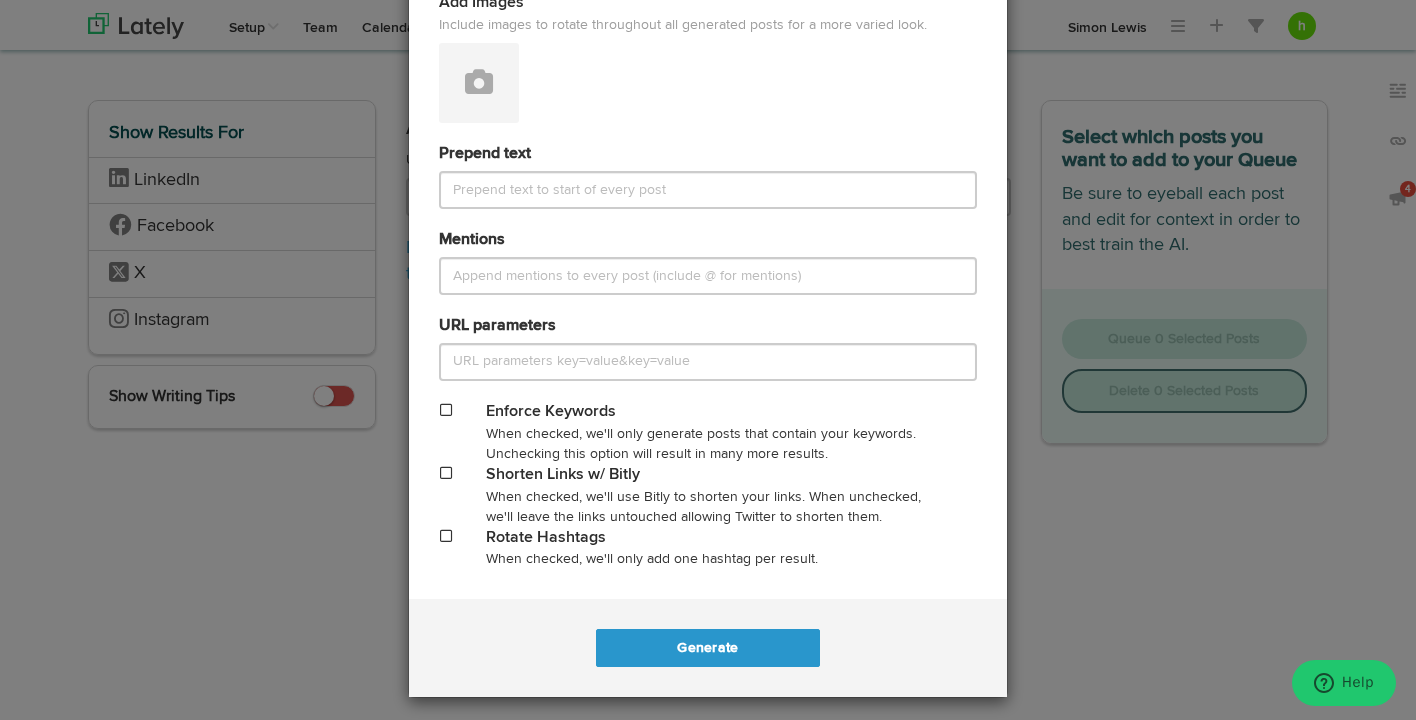 scroll, scrollTop: 829, scrollLeft: 0, axis: vertical 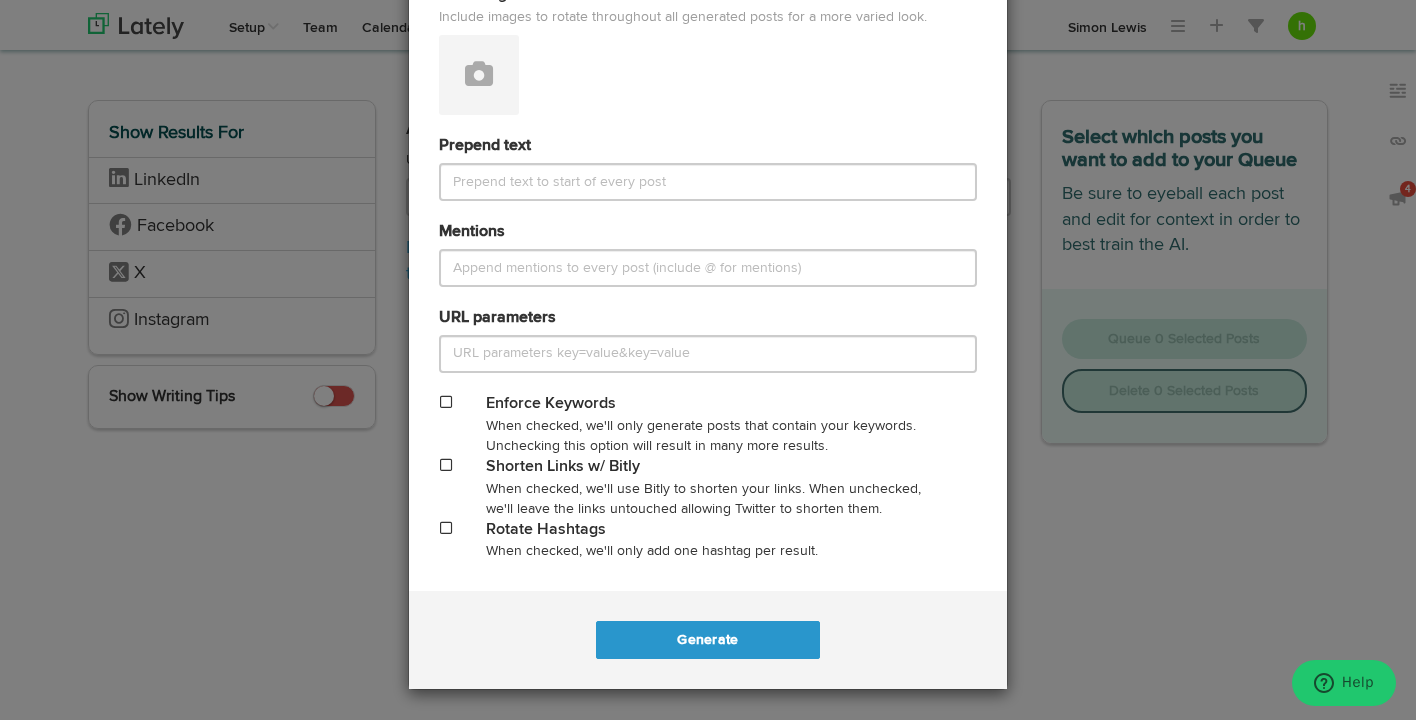 click at bounding box center (446, 402) 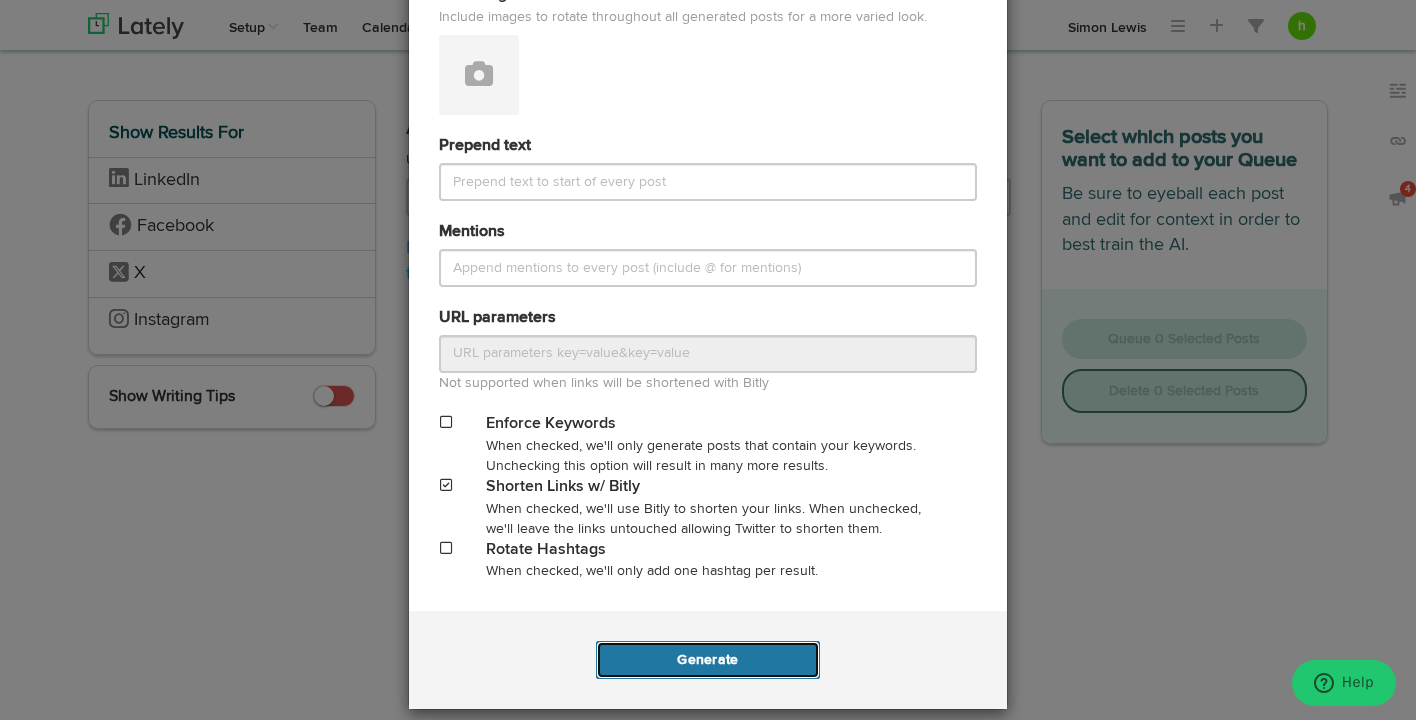 click on "Generate" at bounding box center (707, 660) 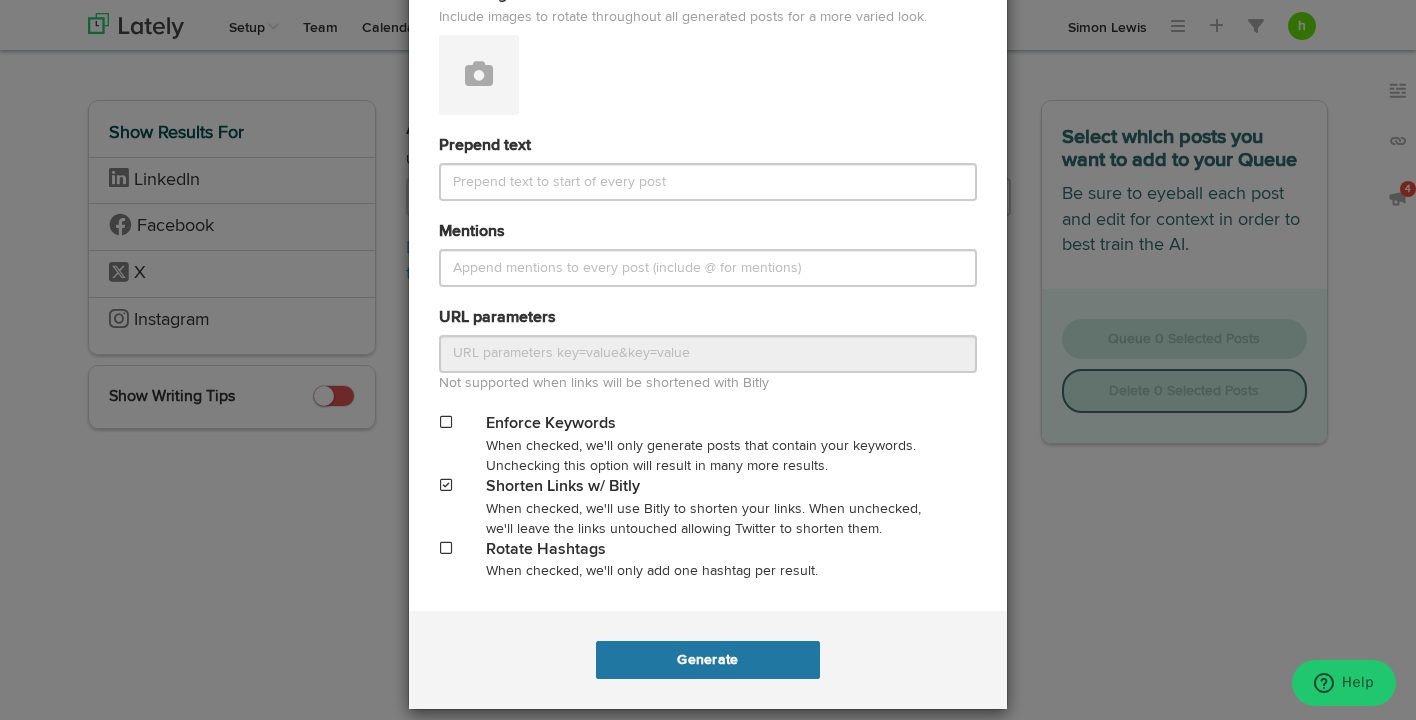 scroll, scrollTop: 0, scrollLeft: 0, axis: both 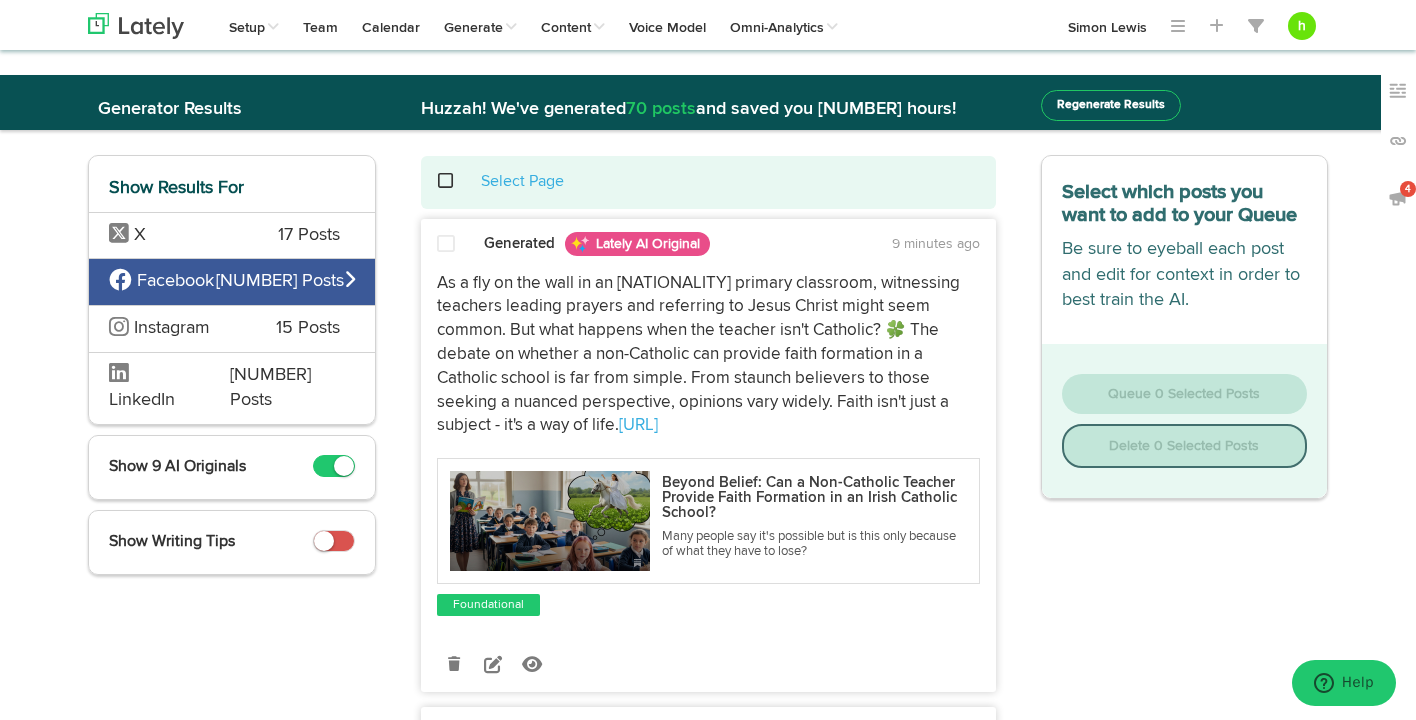 click on "X" at bounding box center [178, 236] 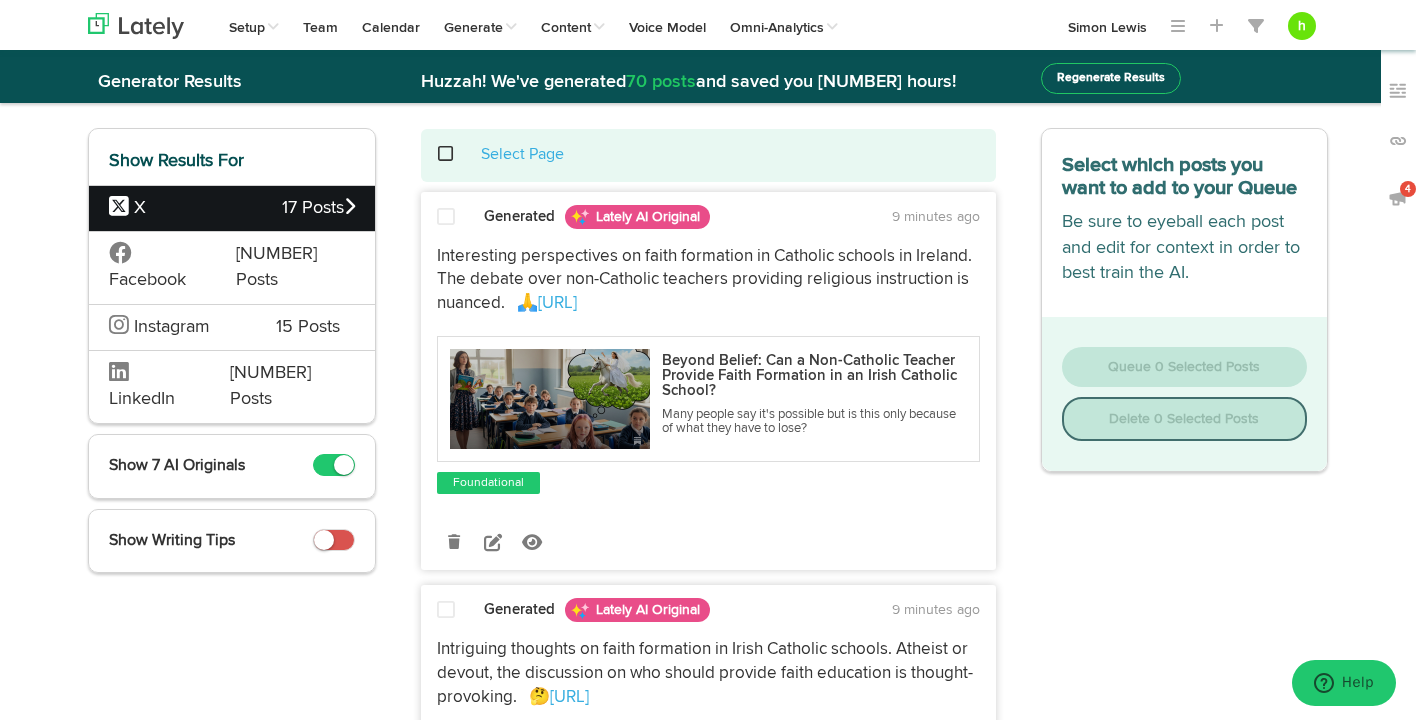 scroll, scrollTop: 33, scrollLeft: 0, axis: vertical 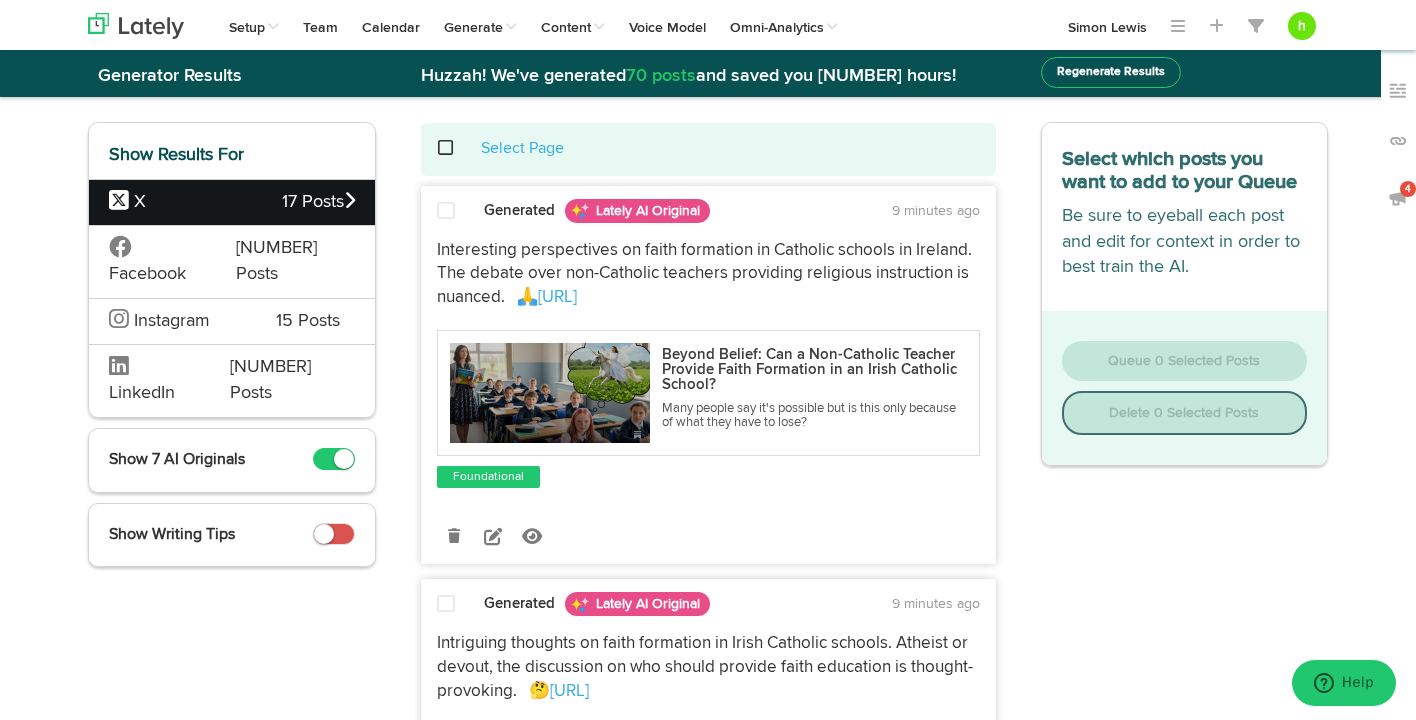 click at bounding box center [446, 211] 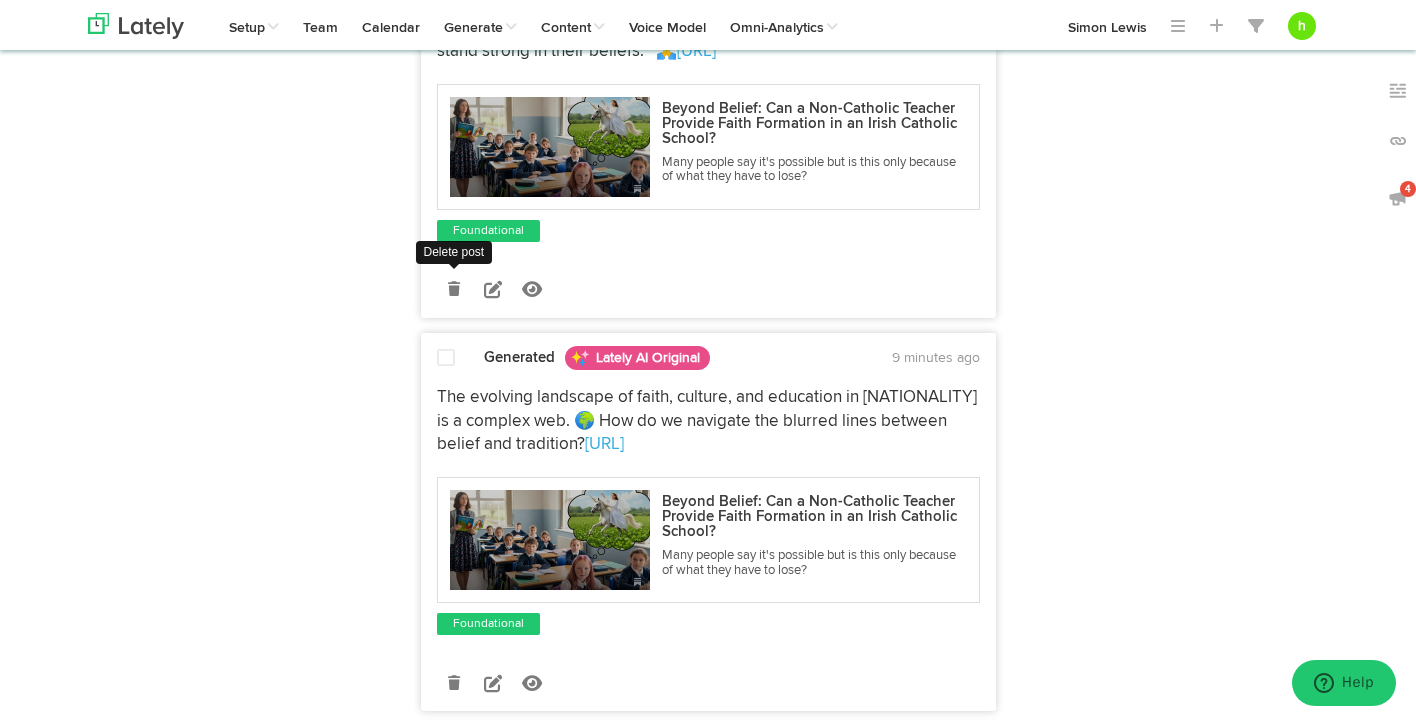 scroll, scrollTop: 1071, scrollLeft: 0, axis: vertical 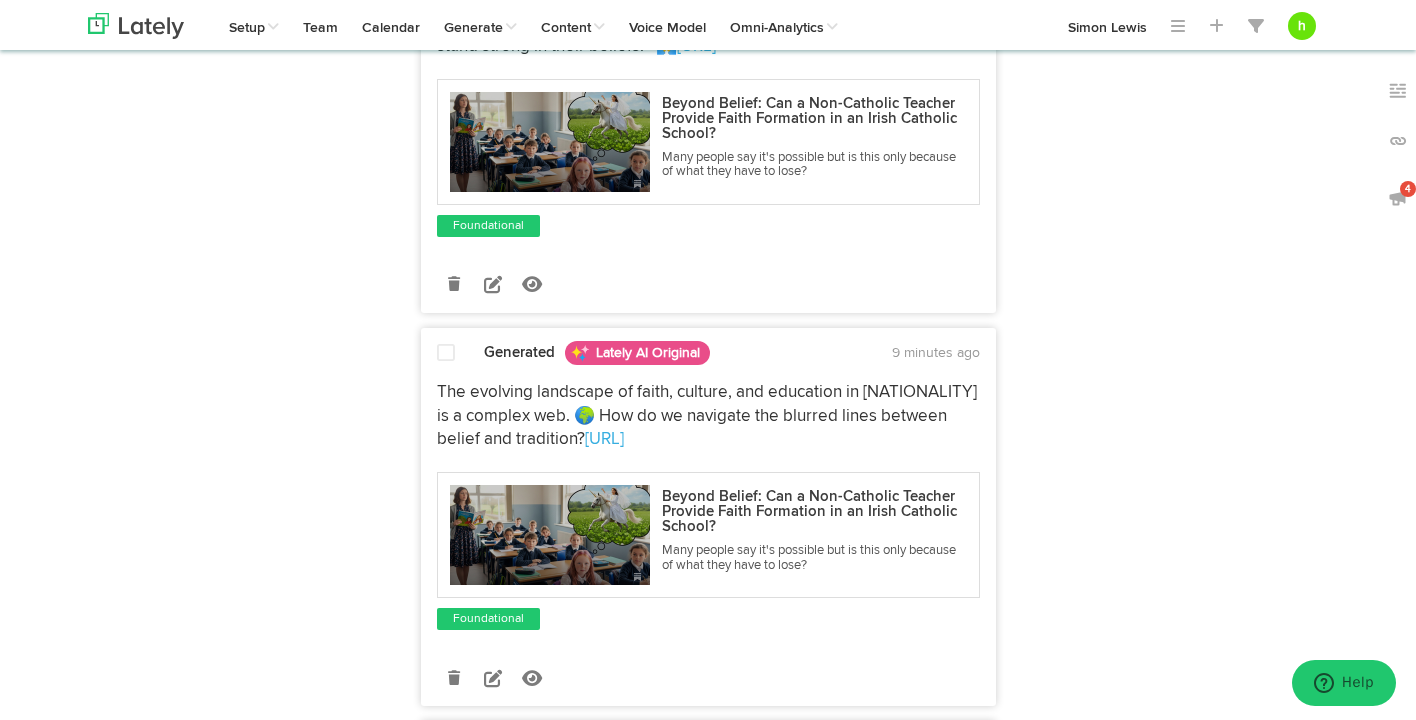 click at bounding box center (446, 353) 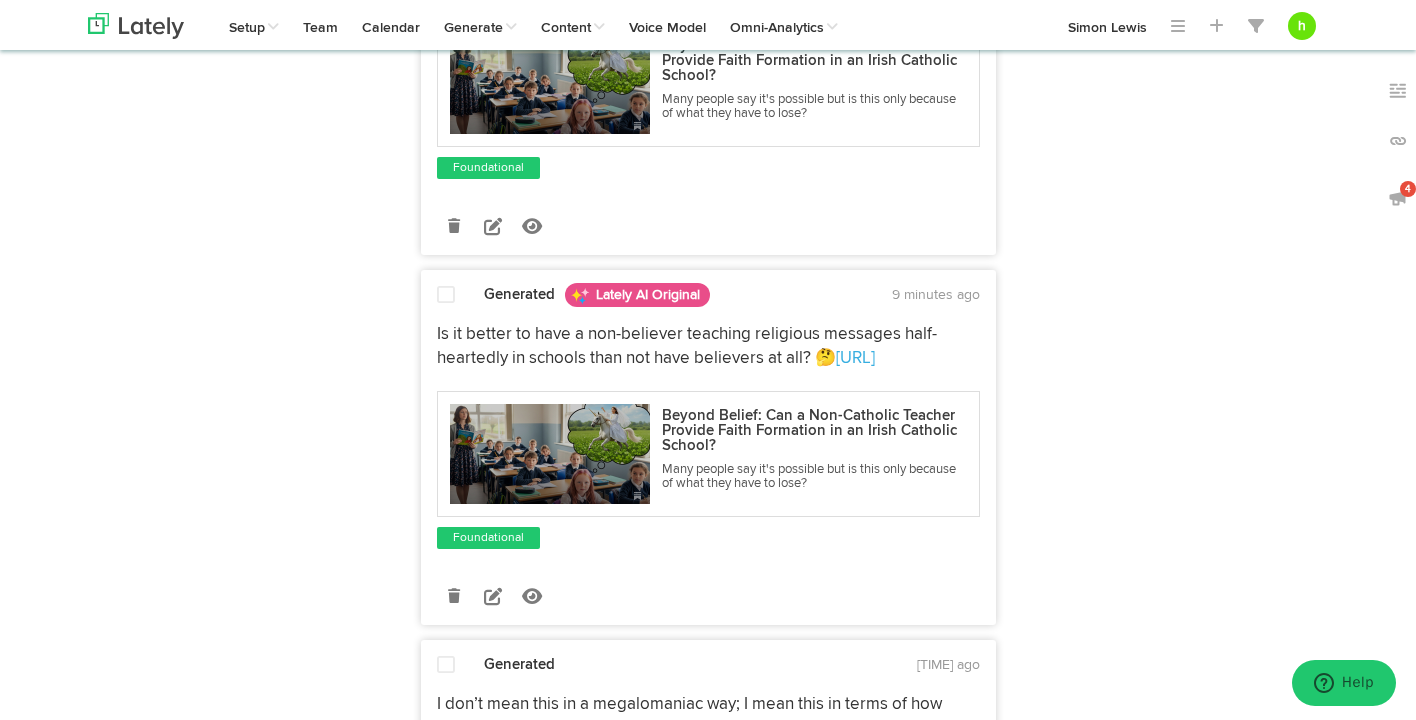 scroll, scrollTop: 2312, scrollLeft: 0, axis: vertical 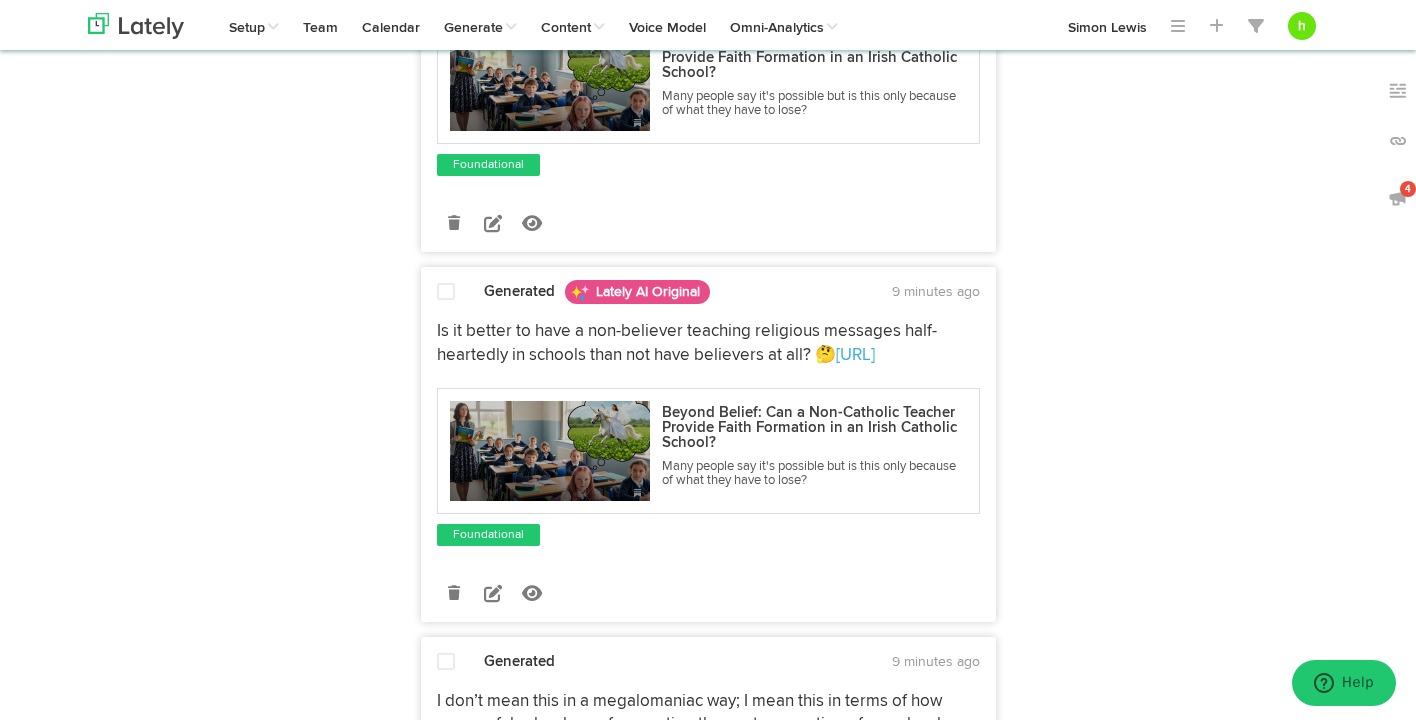 click at bounding box center (446, 292) 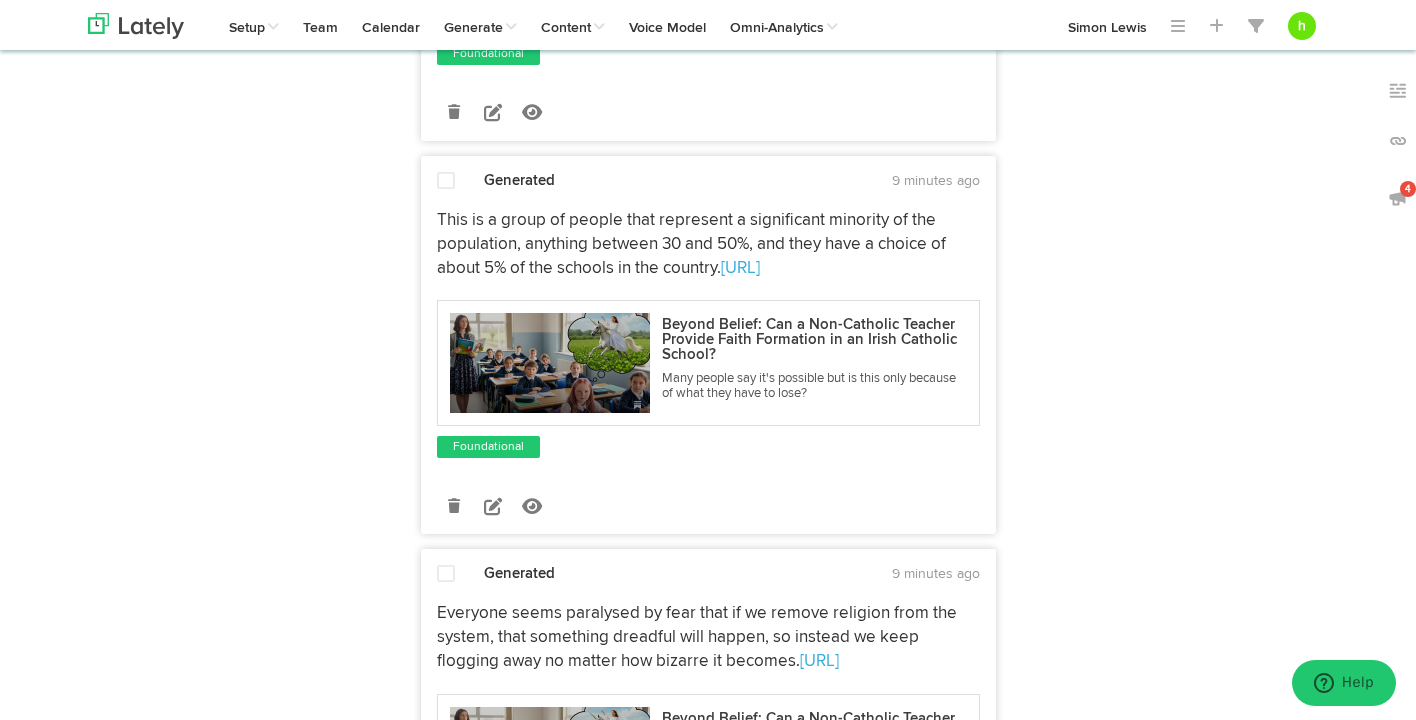 scroll, scrollTop: 3190, scrollLeft: 0, axis: vertical 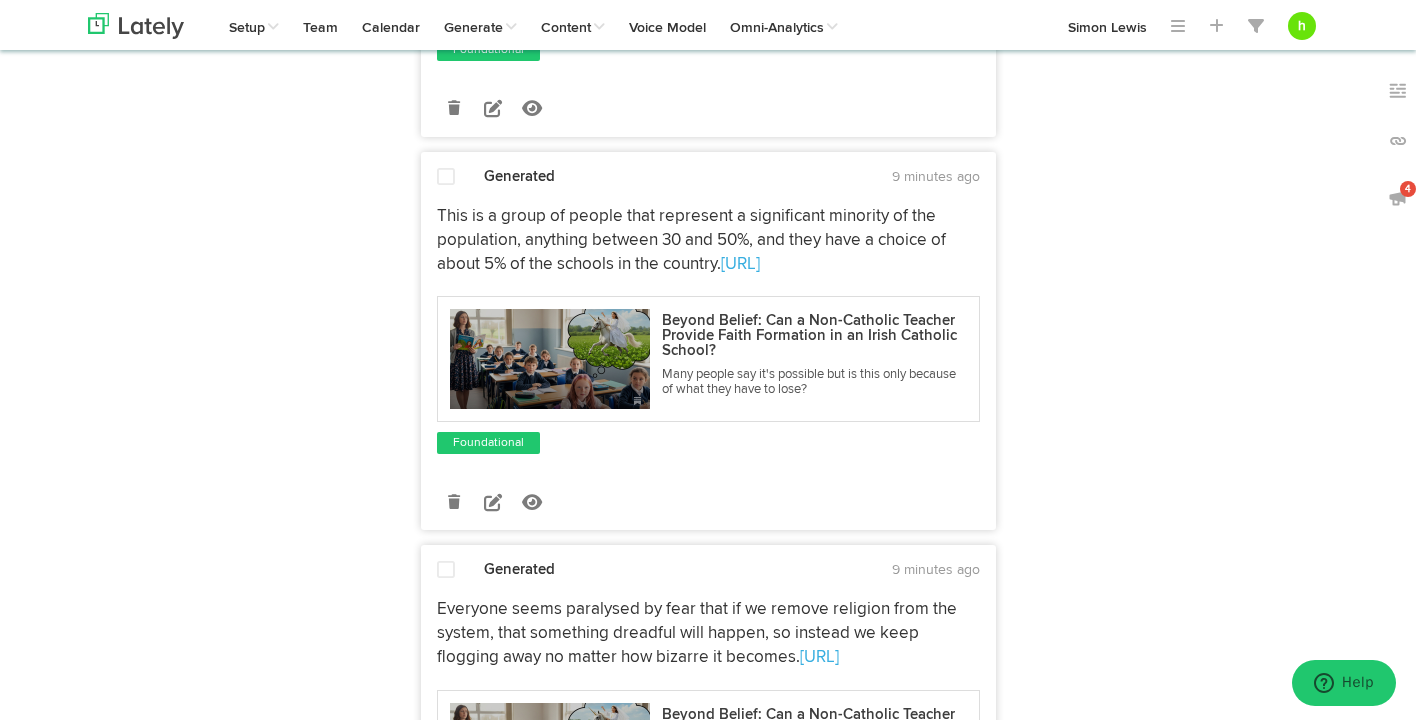 click at bounding box center [446, 177] 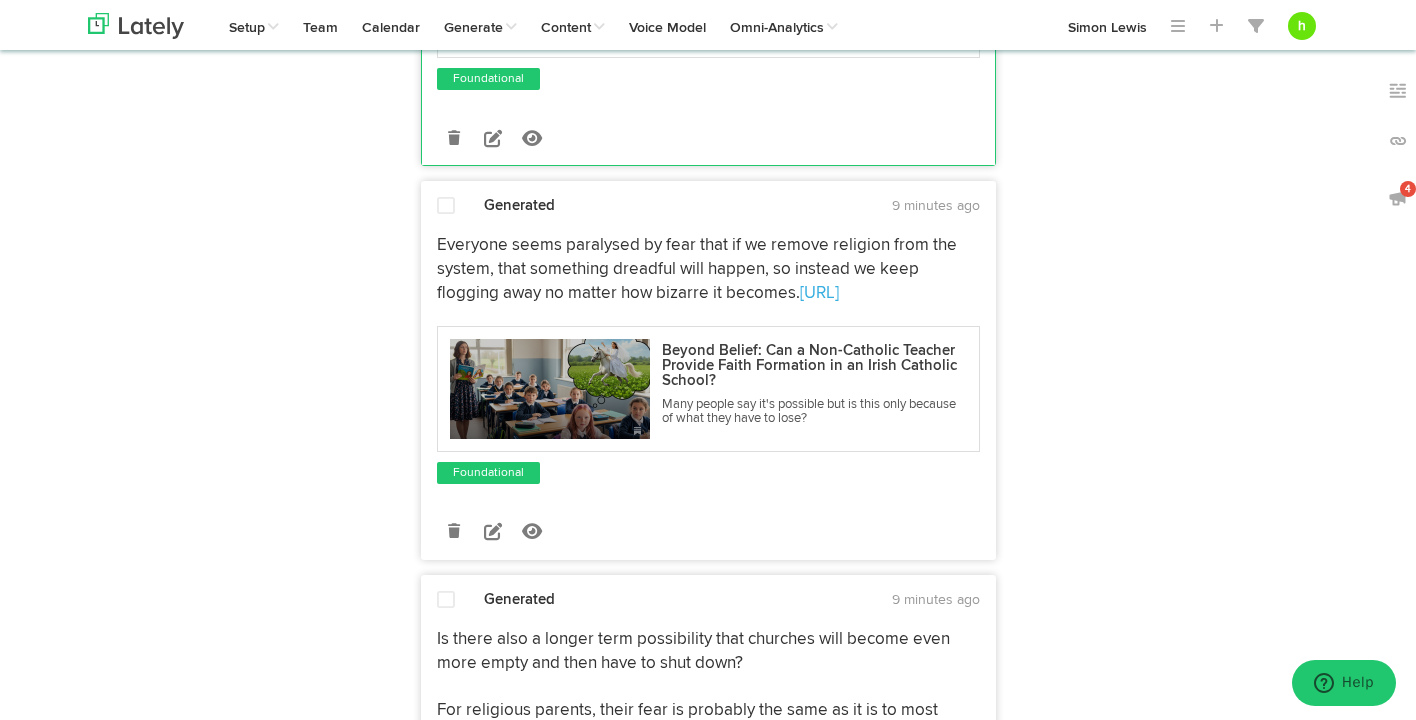 scroll, scrollTop: 3576, scrollLeft: 0, axis: vertical 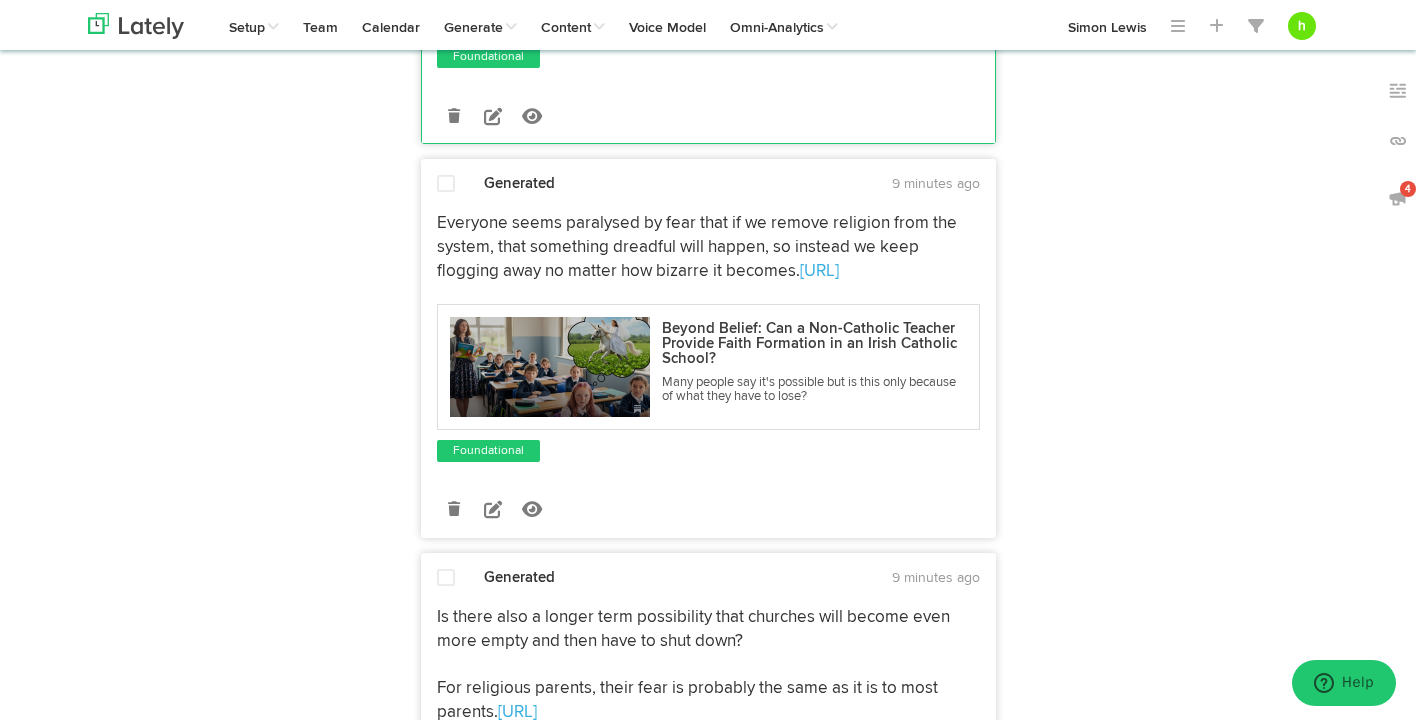 click at bounding box center [446, 185] 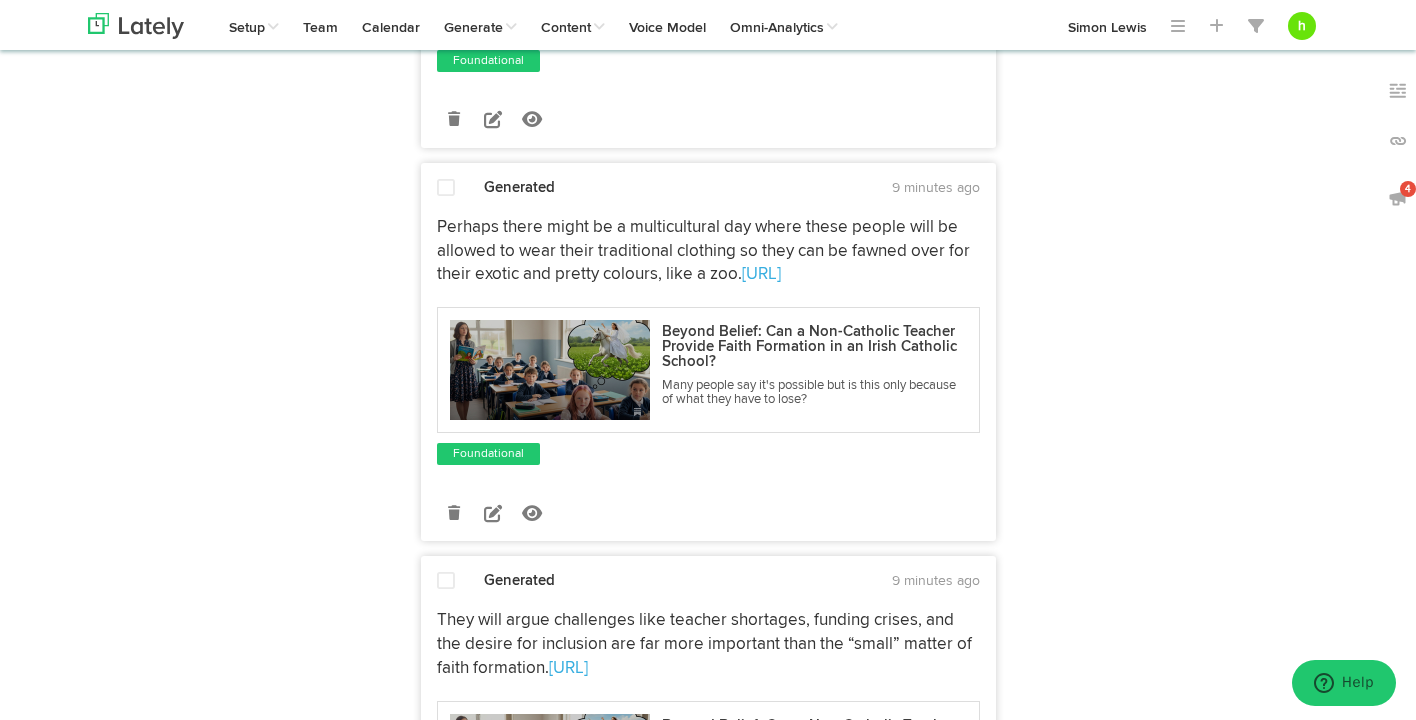 scroll, scrollTop: 4410, scrollLeft: 0, axis: vertical 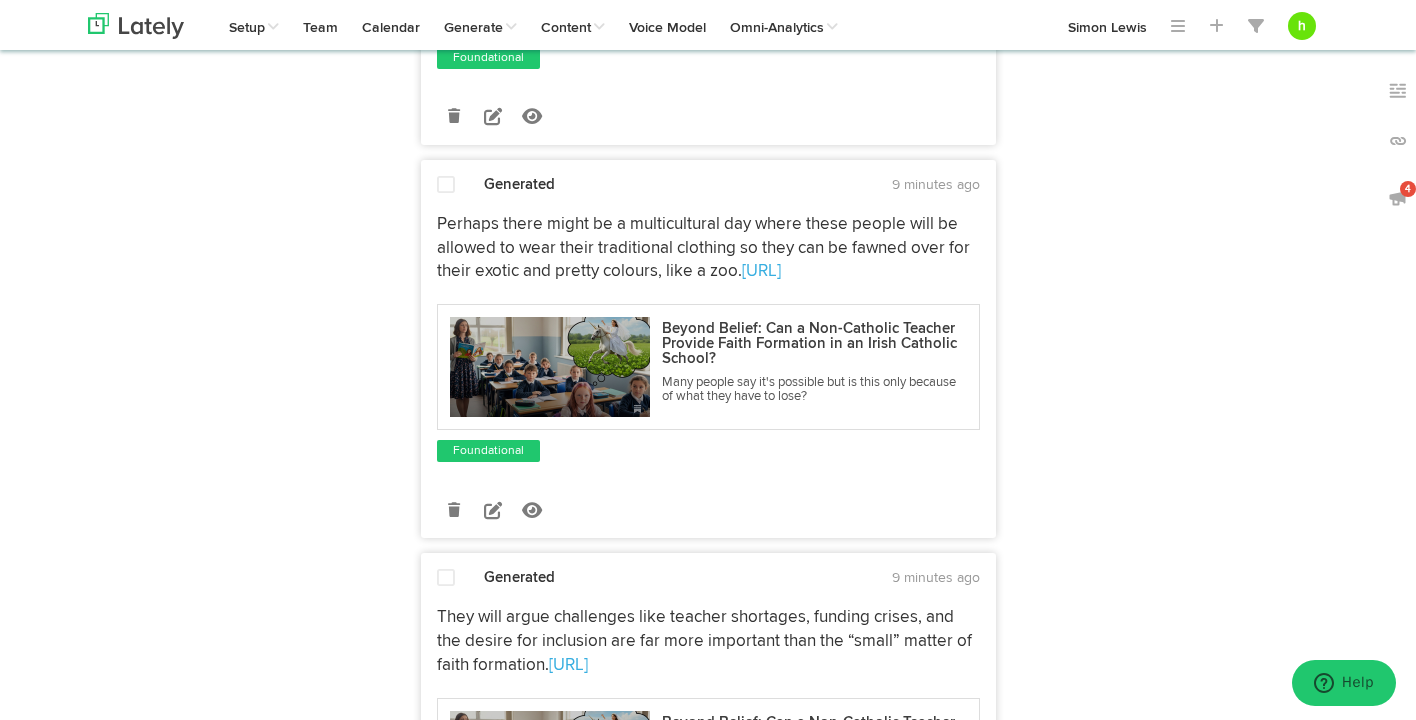click at bounding box center (446, 185) 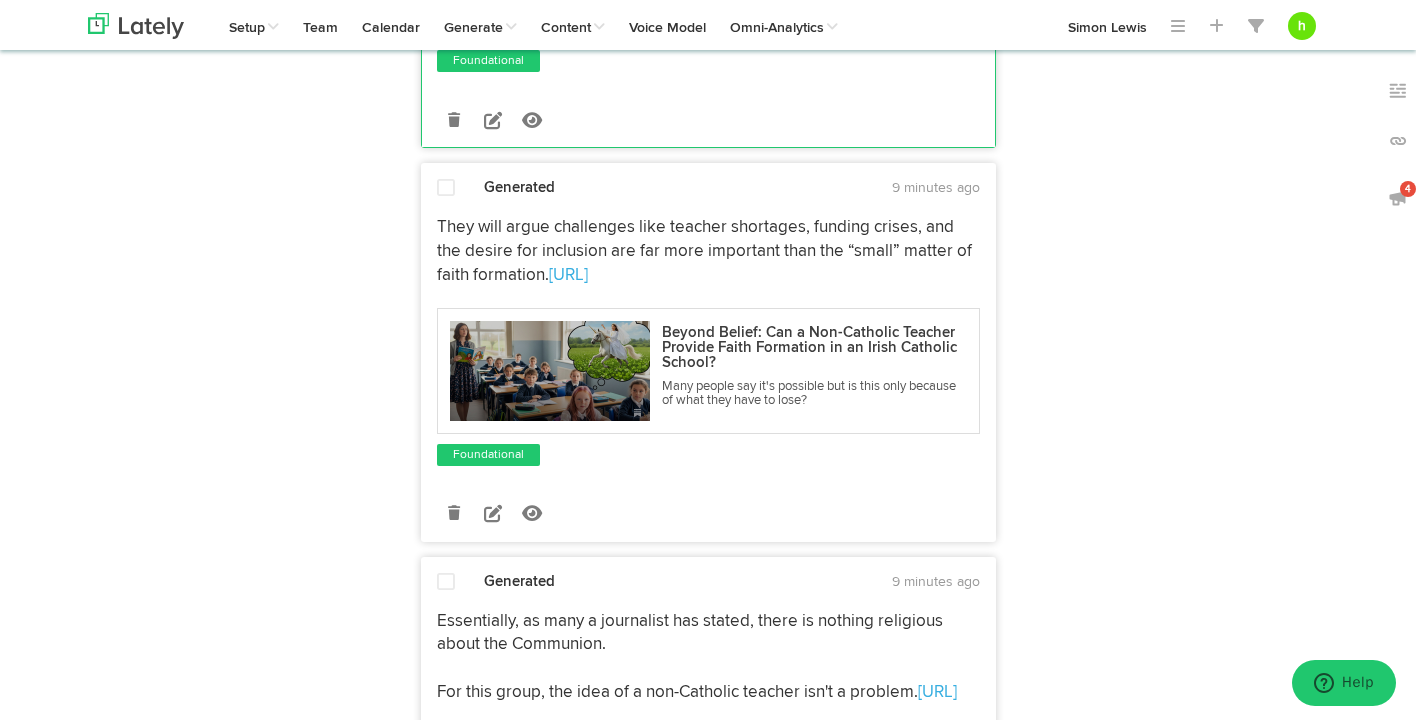 scroll, scrollTop: 4801, scrollLeft: 0, axis: vertical 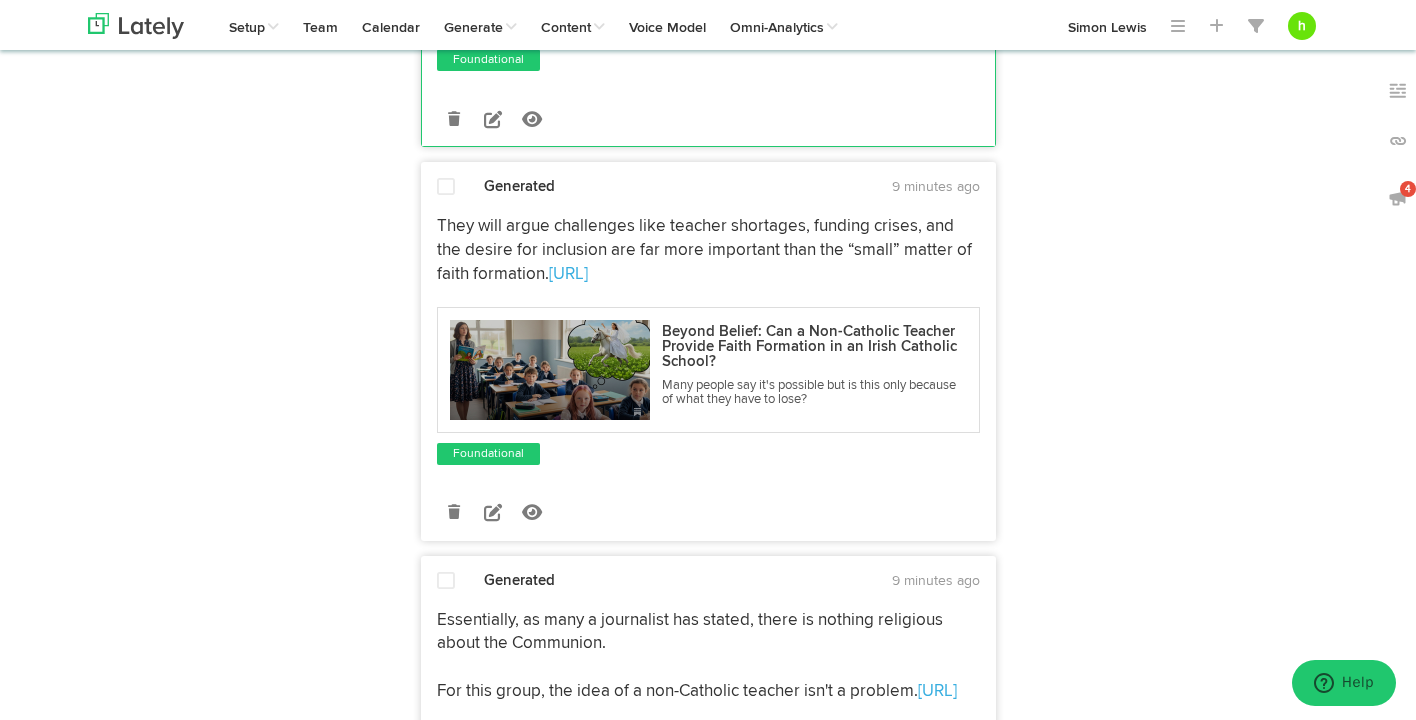 click at bounding box center (446, 187) 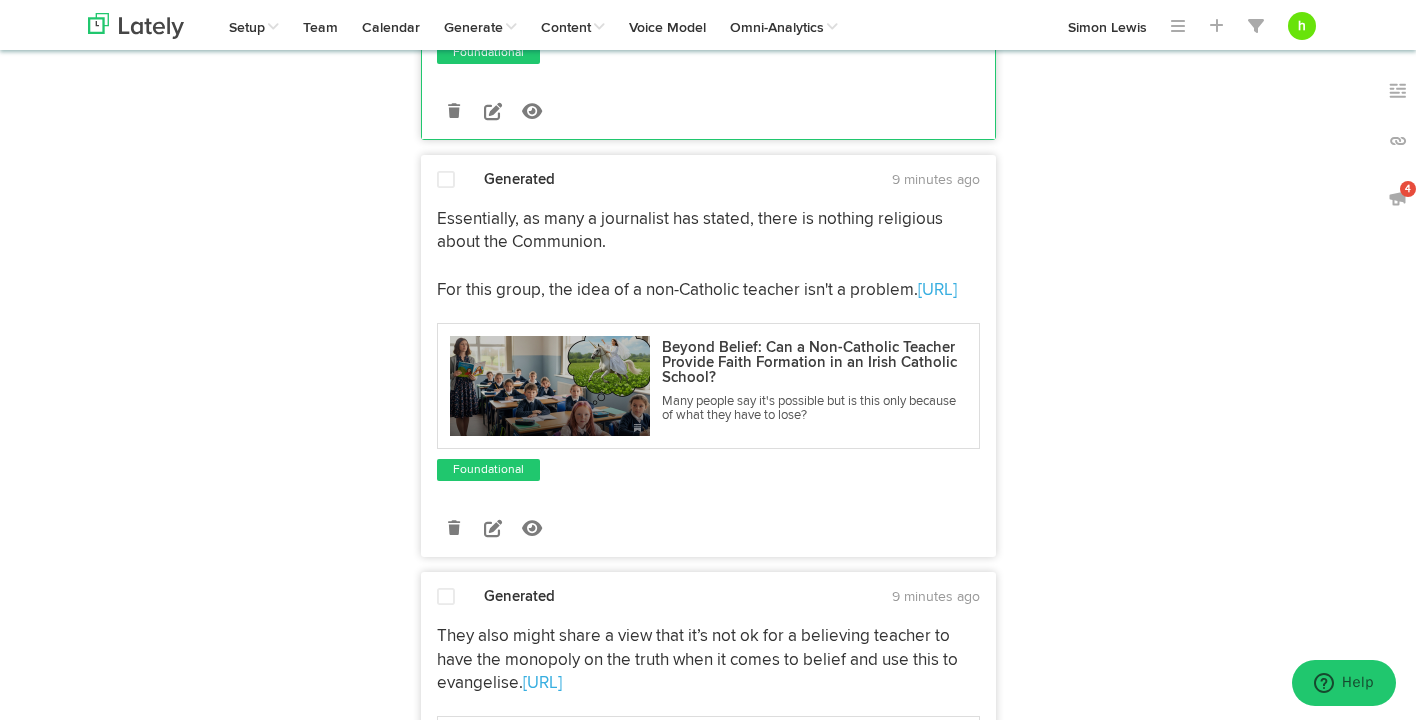 scroll, scrollTop: 5204, scrollLeft: 0, axis: vertical 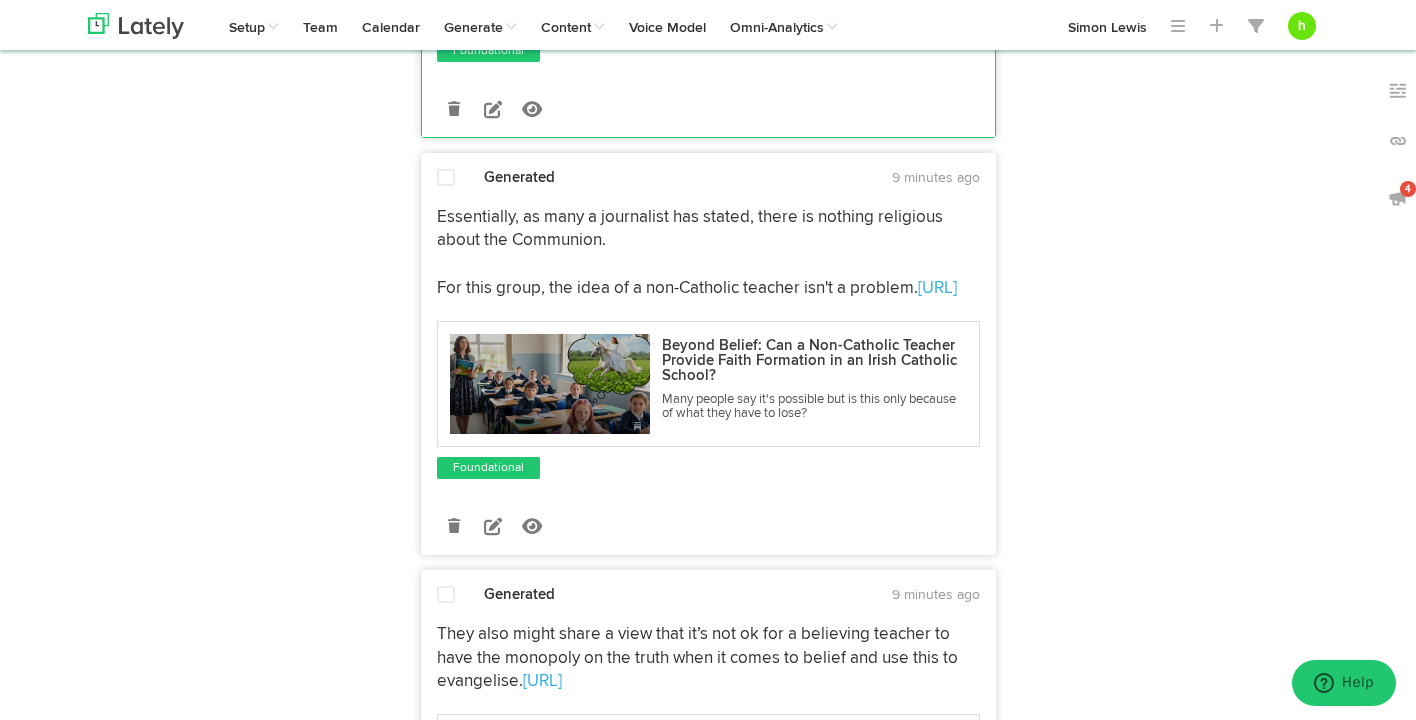 click at bounding box center [446, 178] 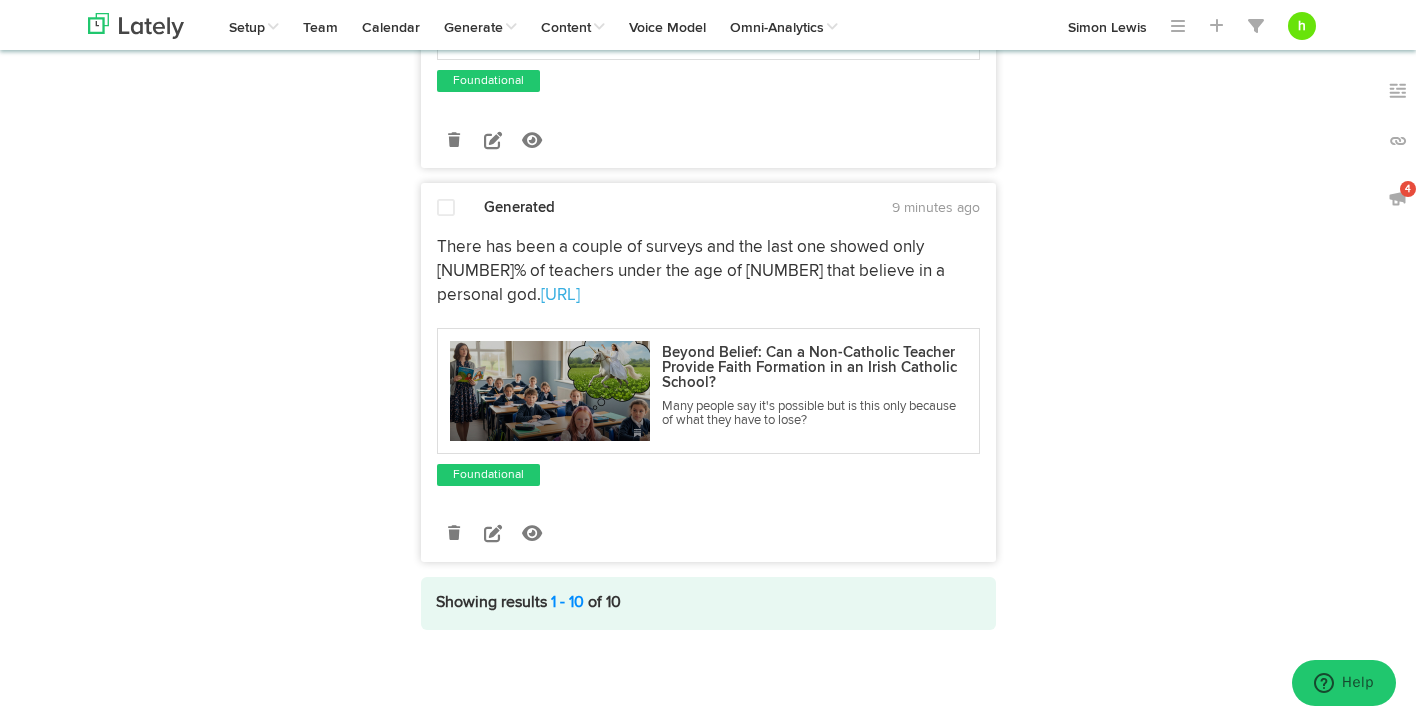 scroll, scrollTop: 6412, scrollLeft: 0, axis: vertical 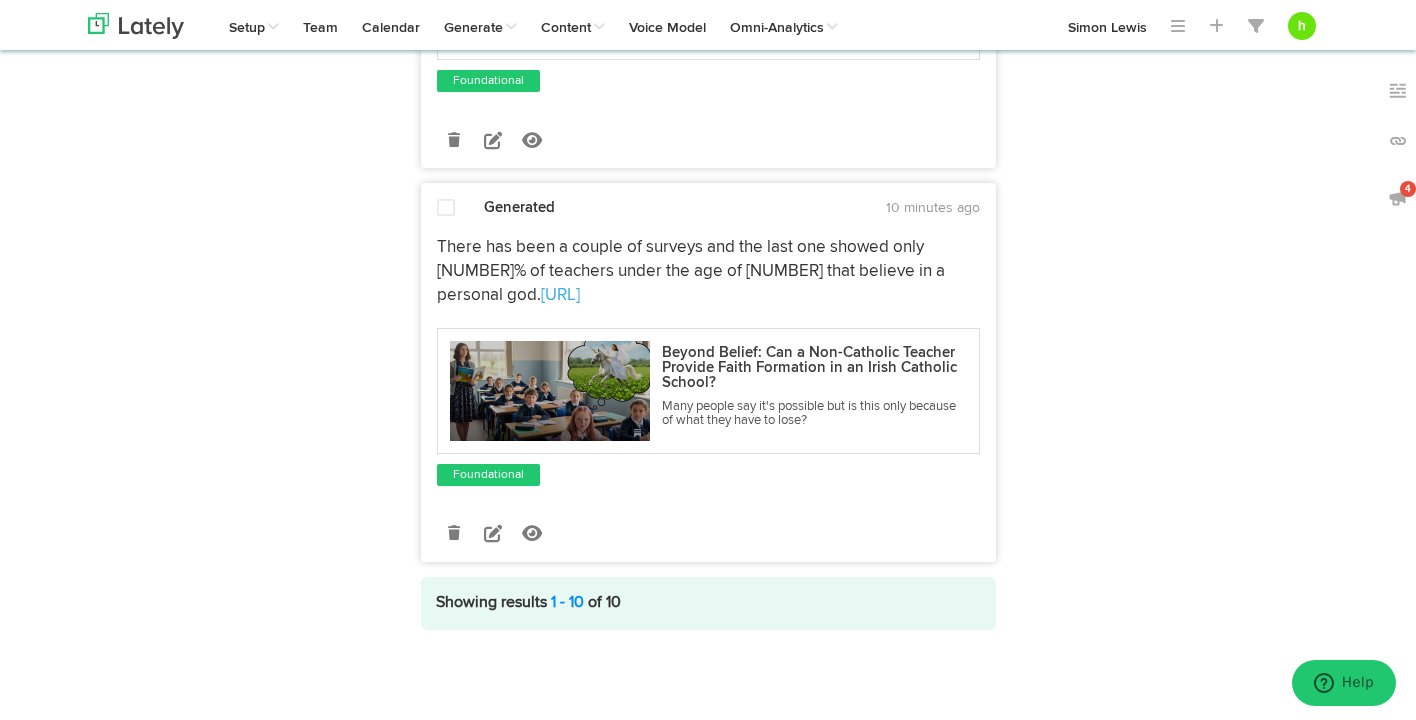 click at bounding box center (446, 208) 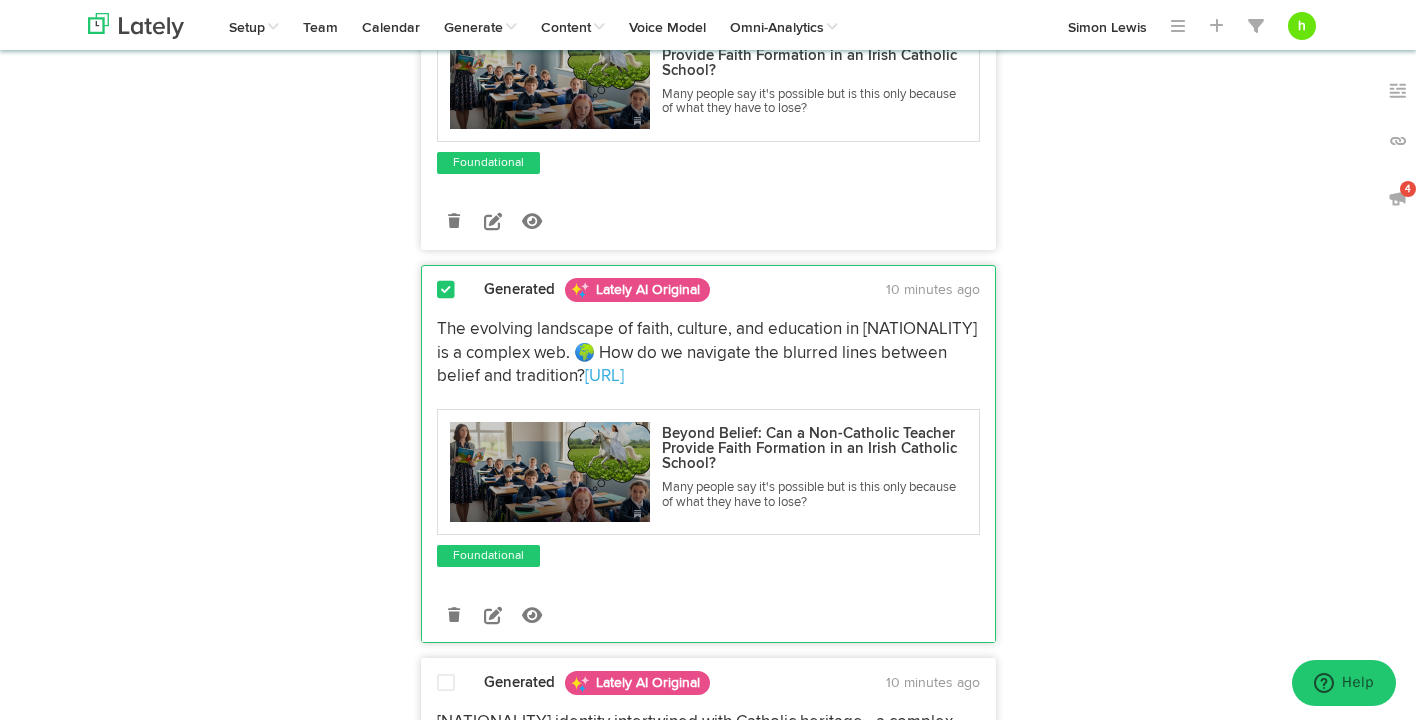 scroll, scrollTop: 0, scrollLeft: 0, axis: both 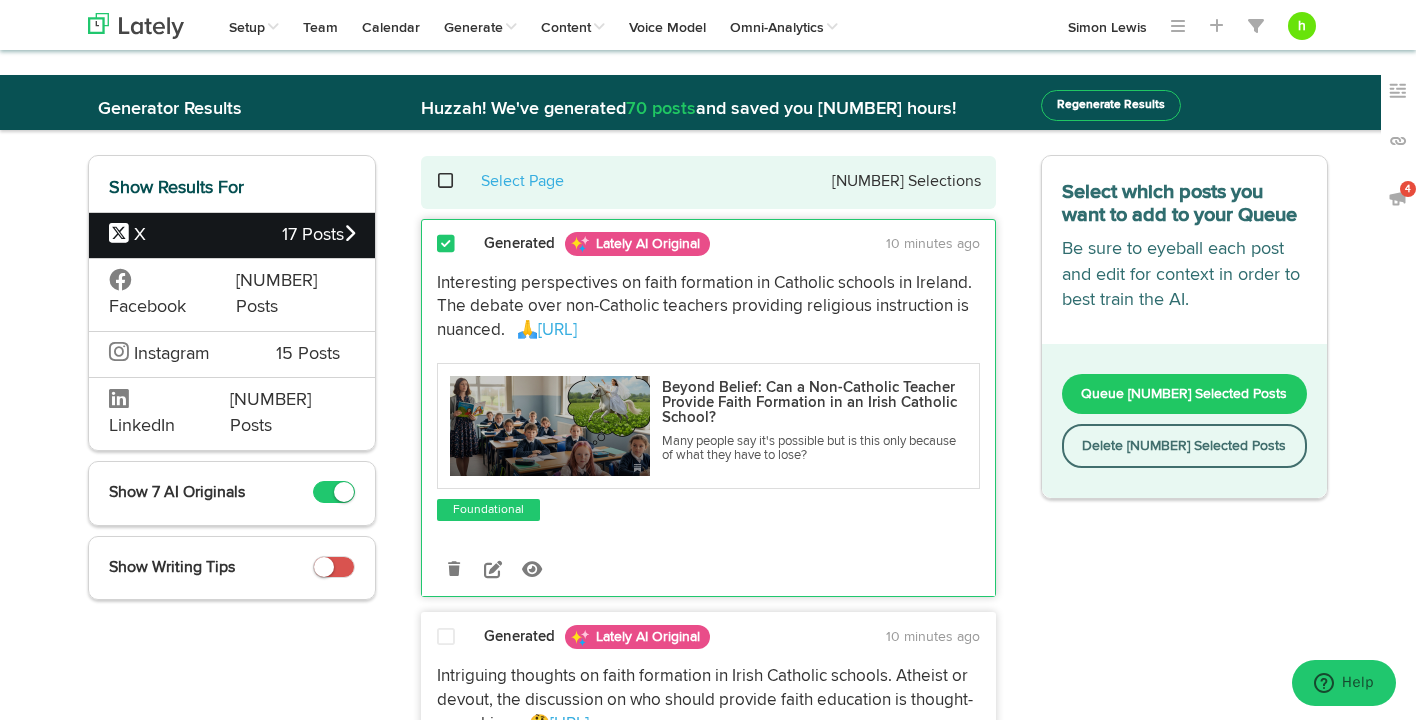click on "Queue [NUMBER] Selected Posts" at bounding box center [1184, 394] 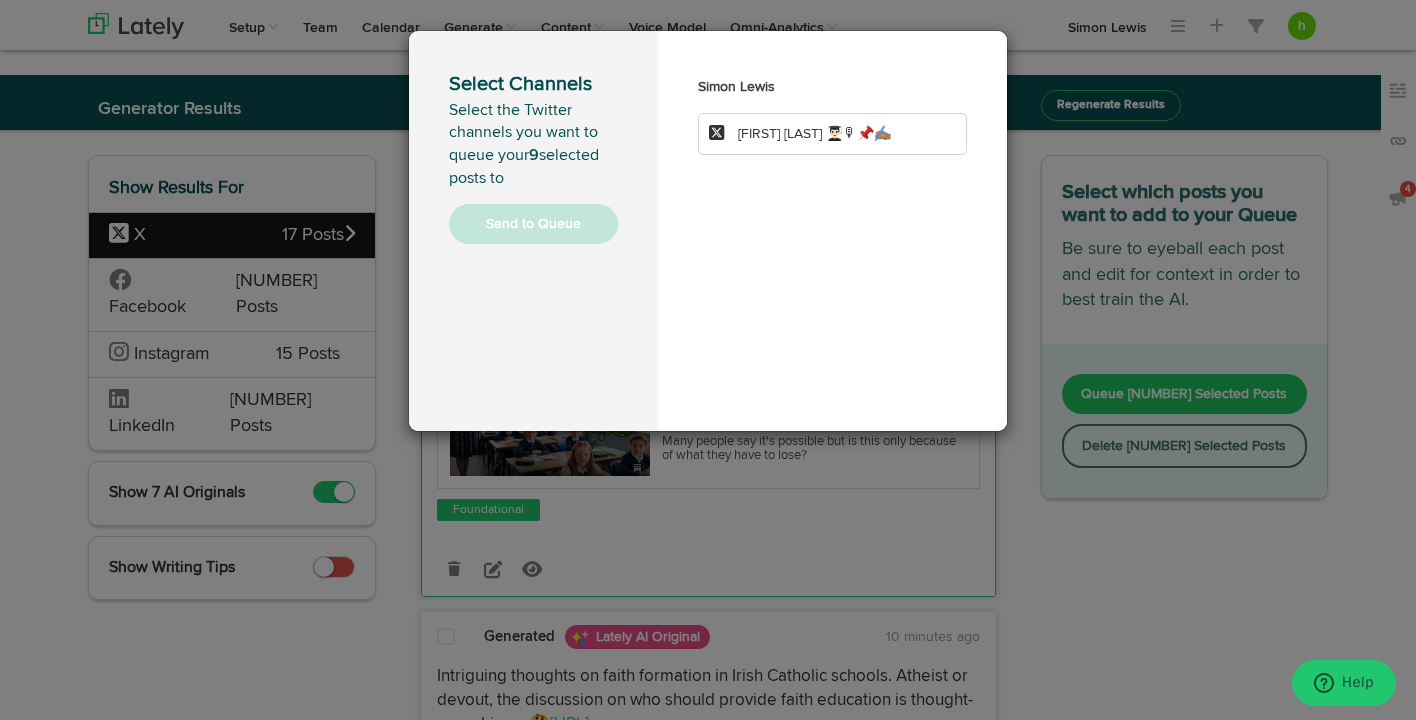 click on "[FIRST] [LAST] 👨🏻‍🎓🎙📌✍🏽" at bounding box center [814, 134] 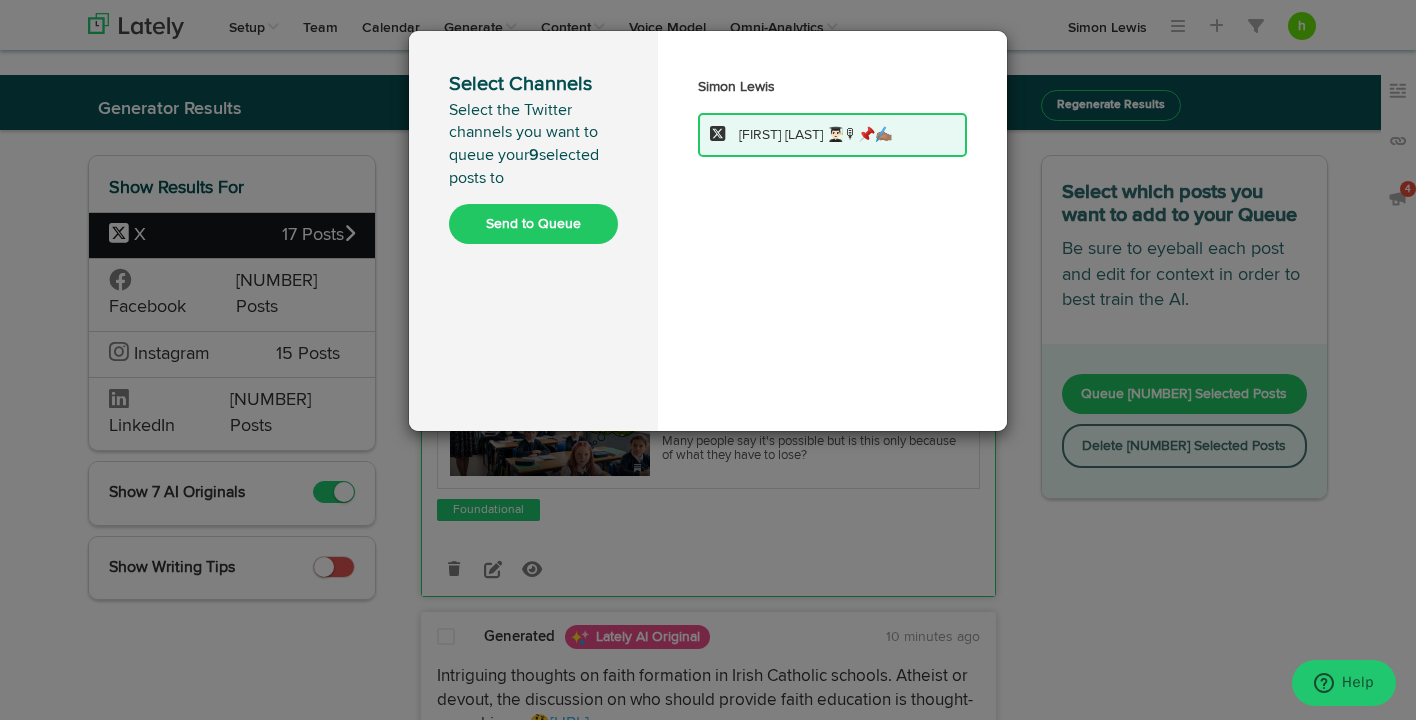 click on "Send to Queue" at bounding box center [533, 224] 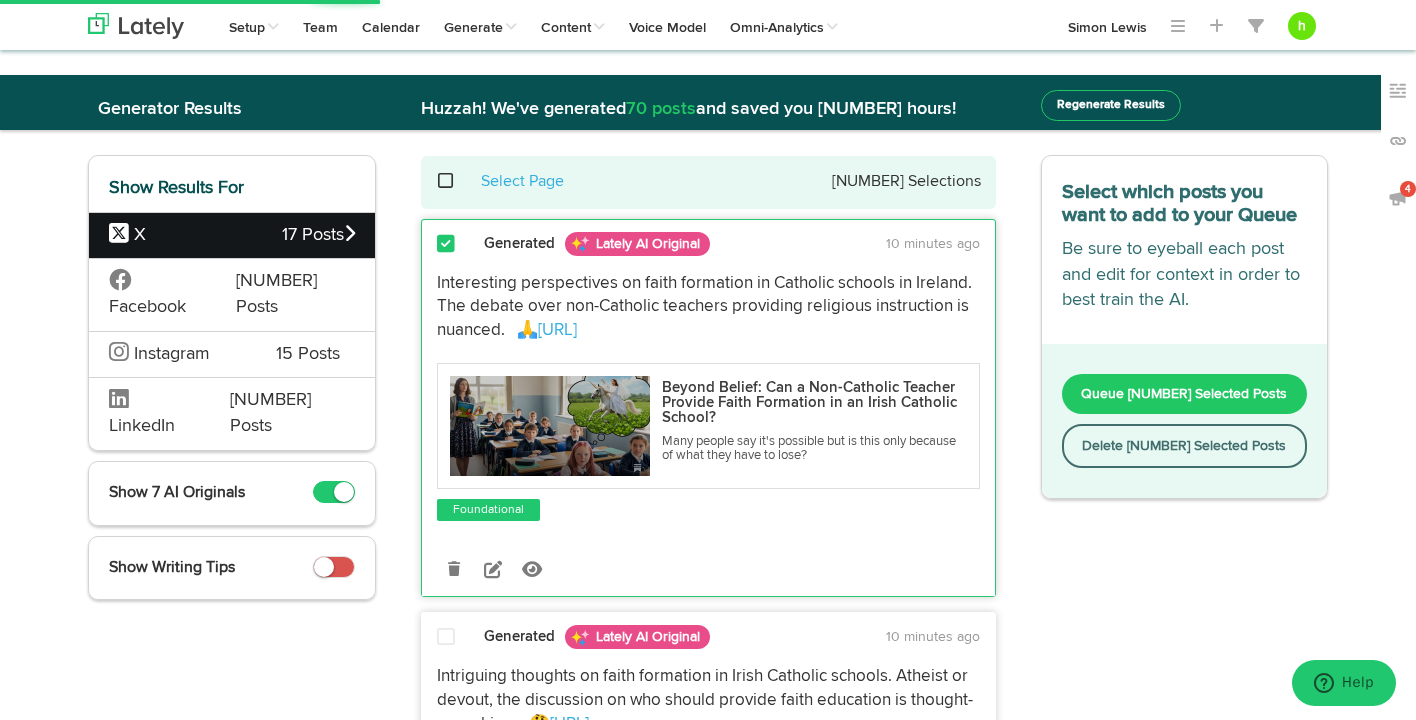 type 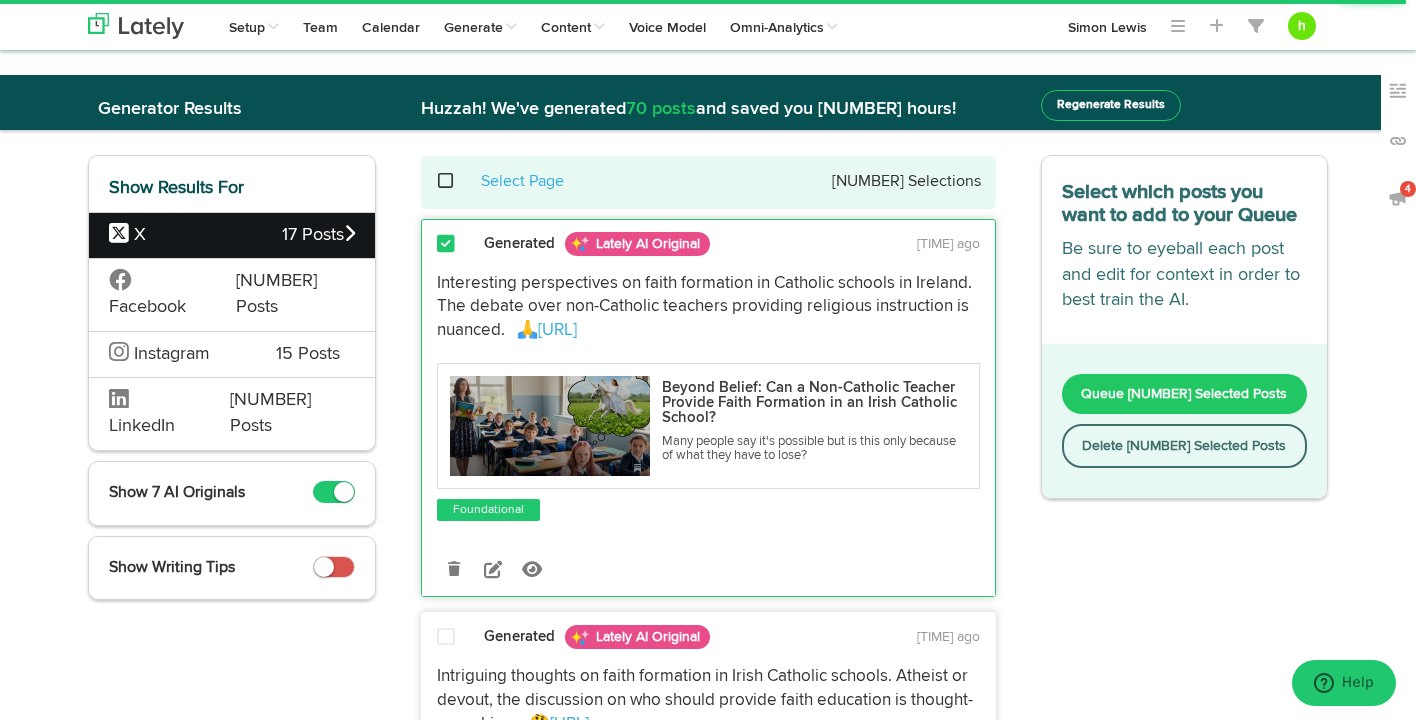 click on "Queue [NUMBER] Selected Posts" at bounding box center [1185, 394] 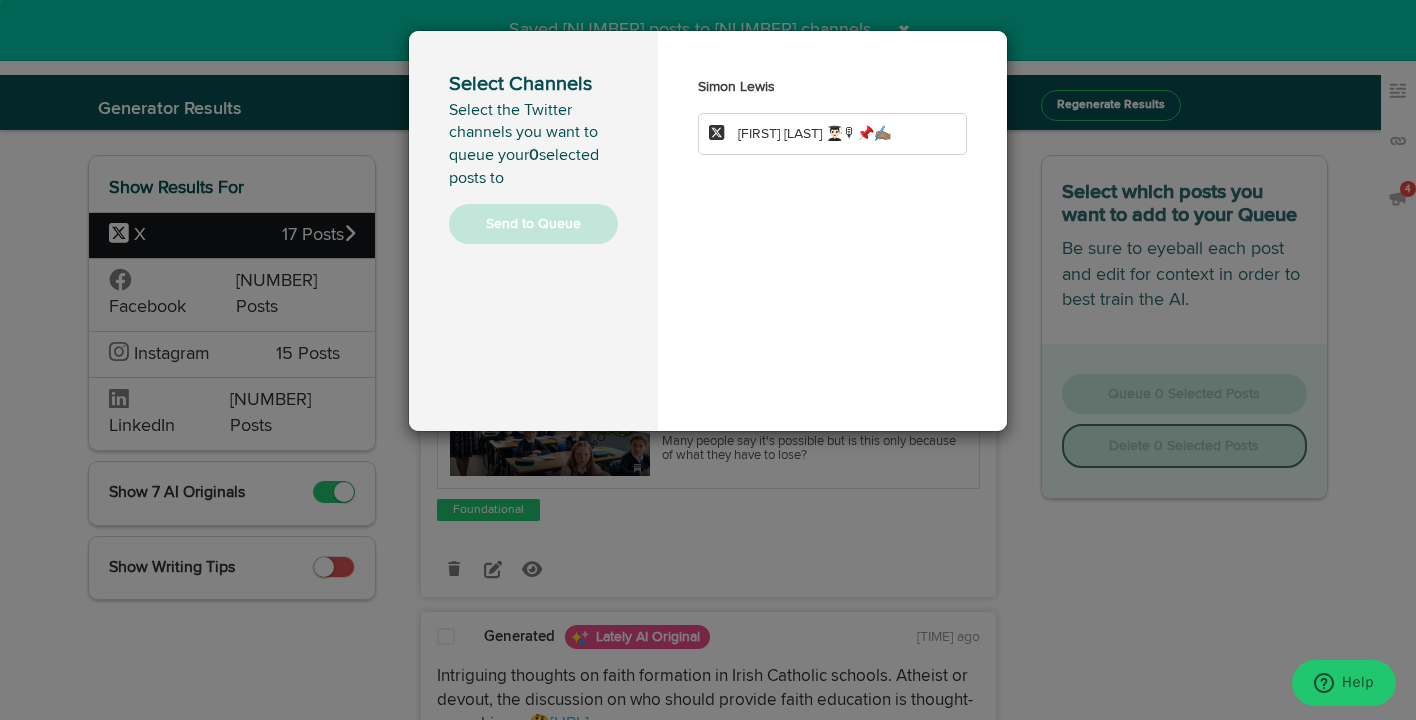 click on "[FIRST] [LAST] 👨🏻‍🎓🎙📌✍🏽" at bounding box center (814, 134) 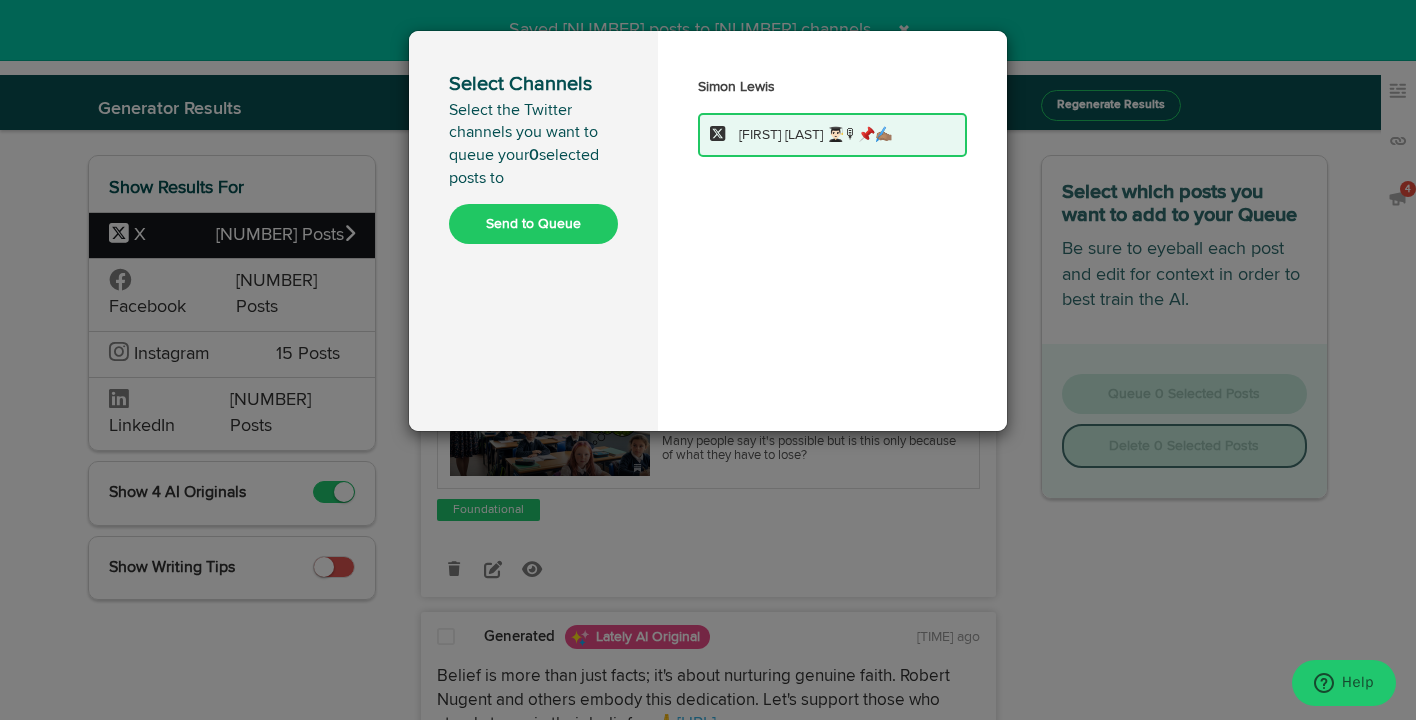 click on "Send to Queue" at bounding box center (533, 224) 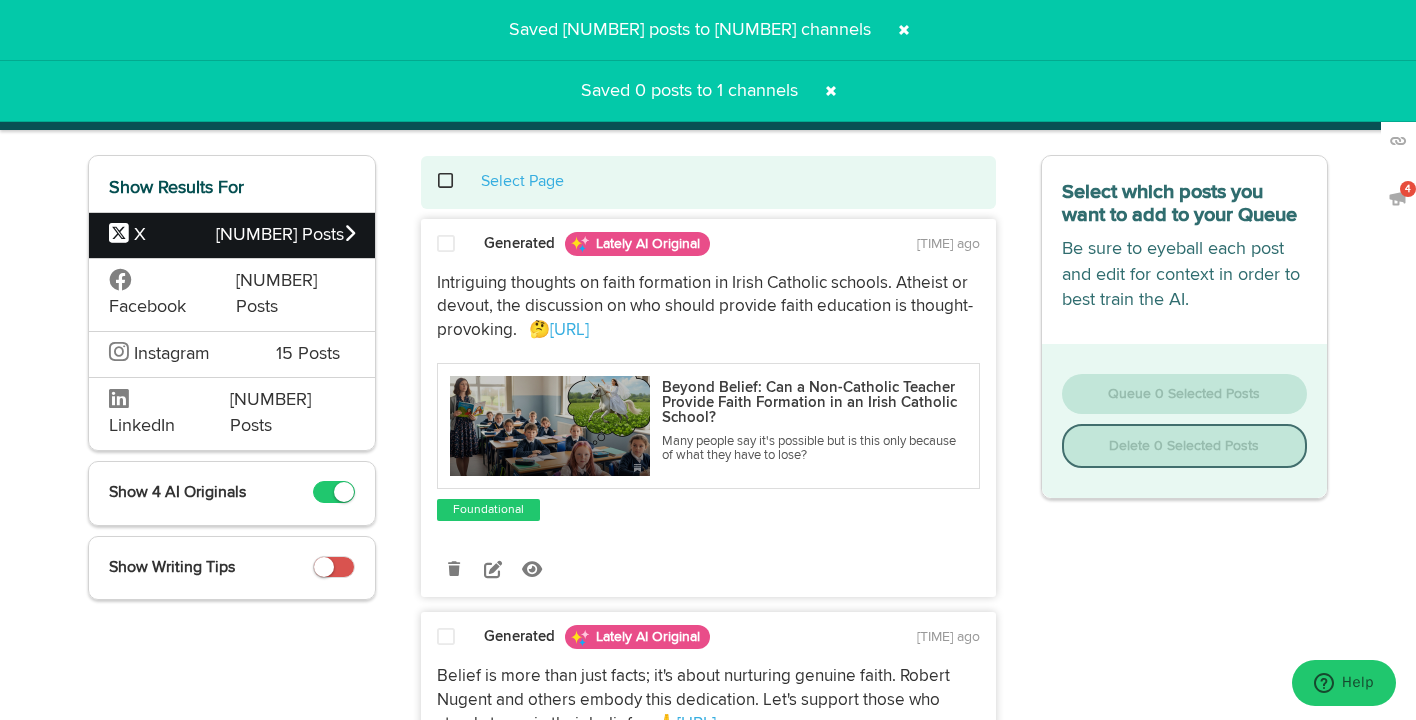 click at bounding box center [904, 30] 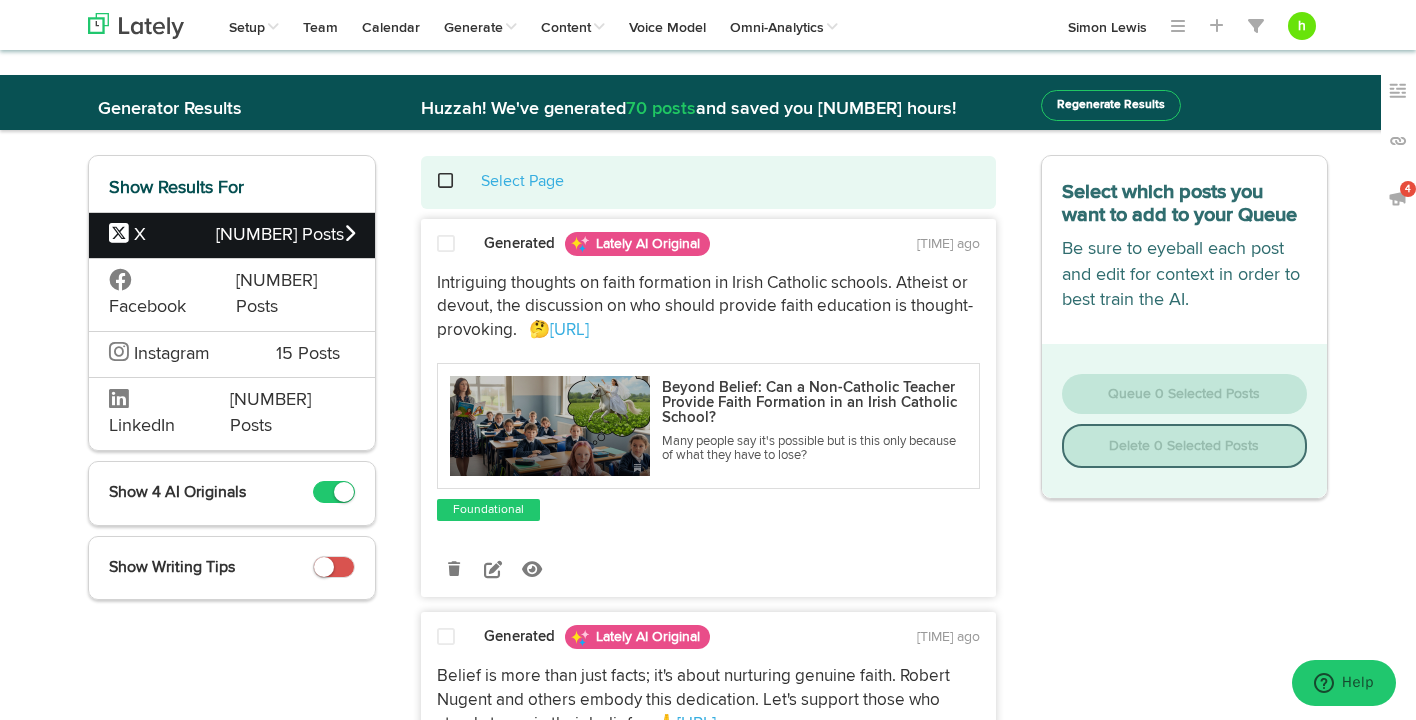 click on "Facebook" at bounding box center (147, 307) 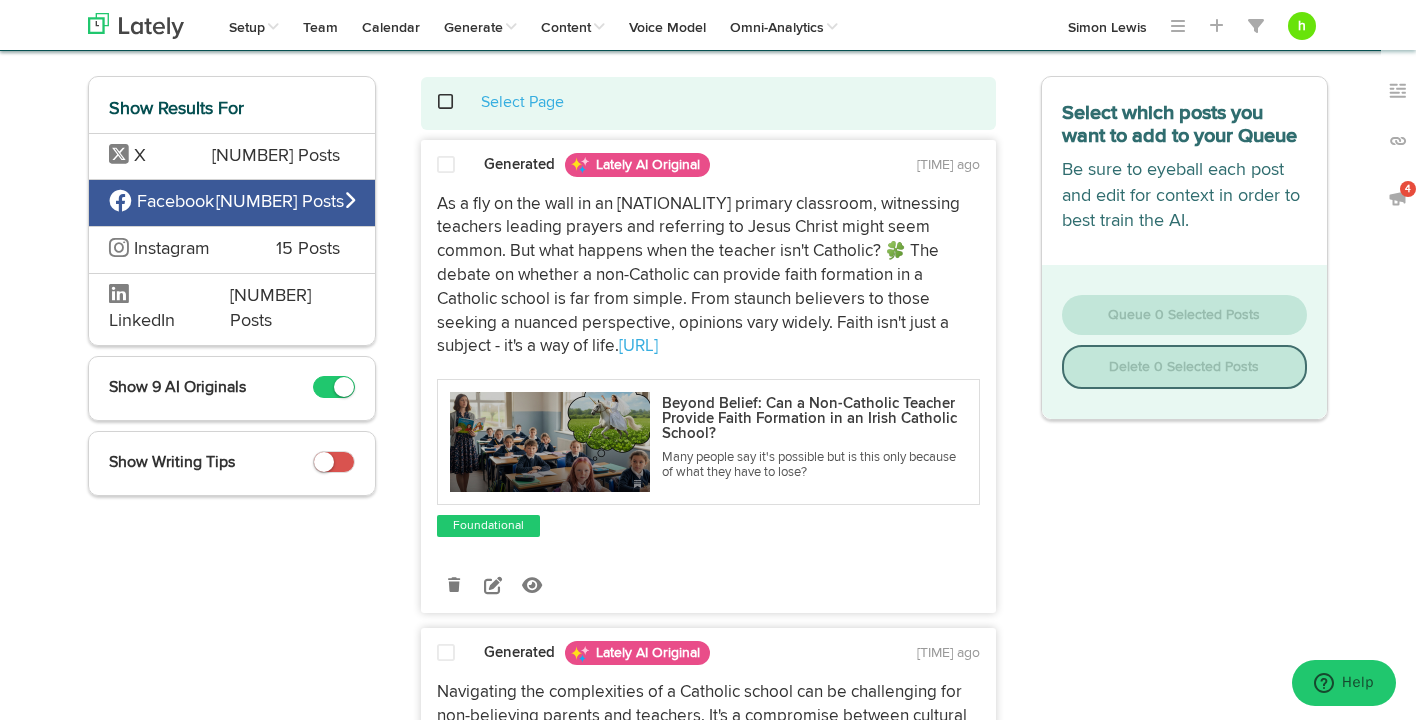 scroll, scrollTop: 85, scrollLeft: 0, axis: vertical 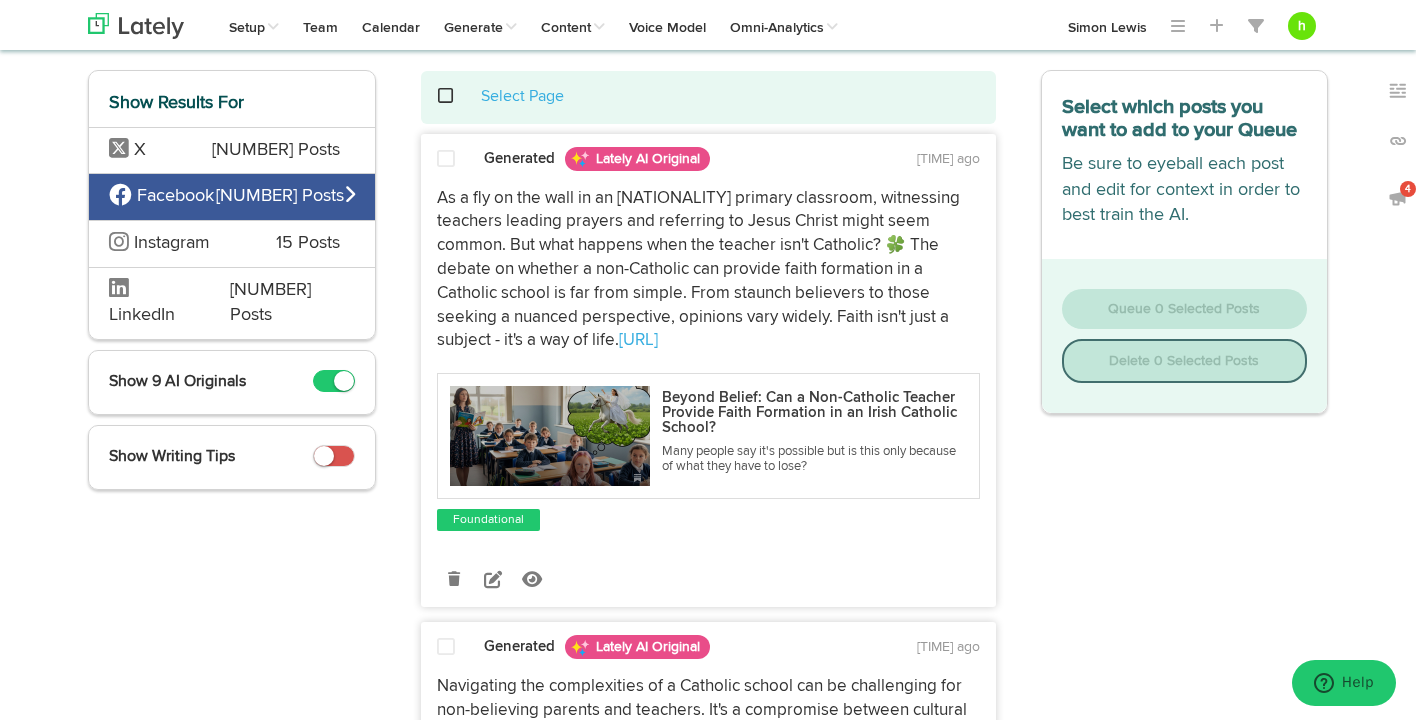 click at bounding box center [446, 159] 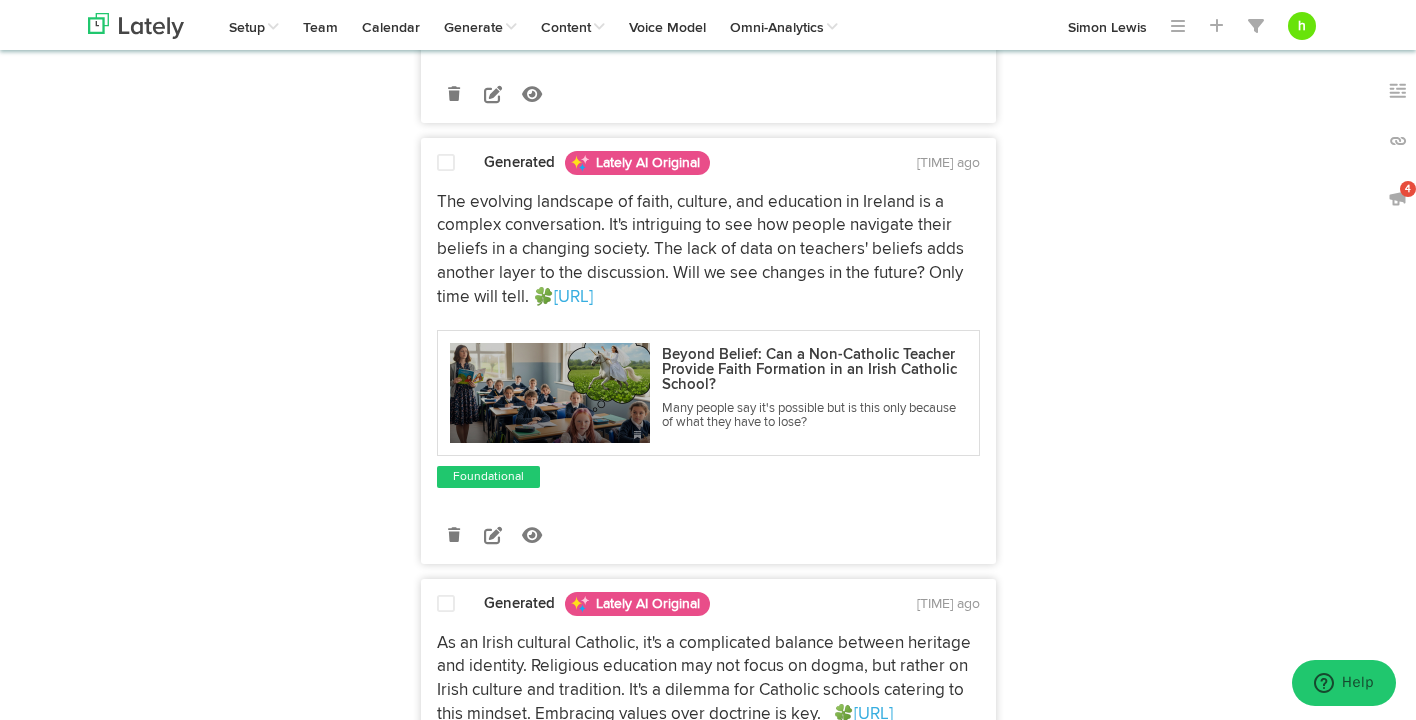 scroll, scrollTop: 2406, scrollLeft: 0, axis: vertical 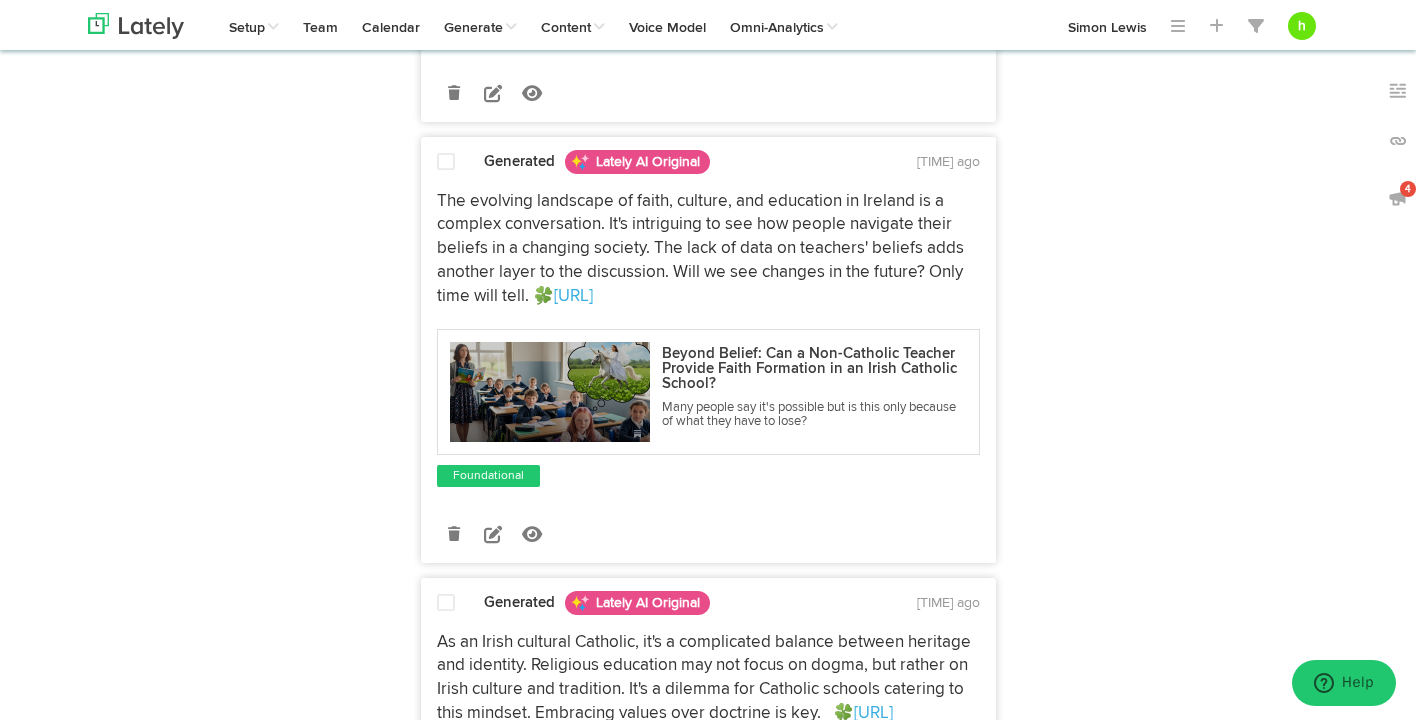 click at bounding box center (446, 162) 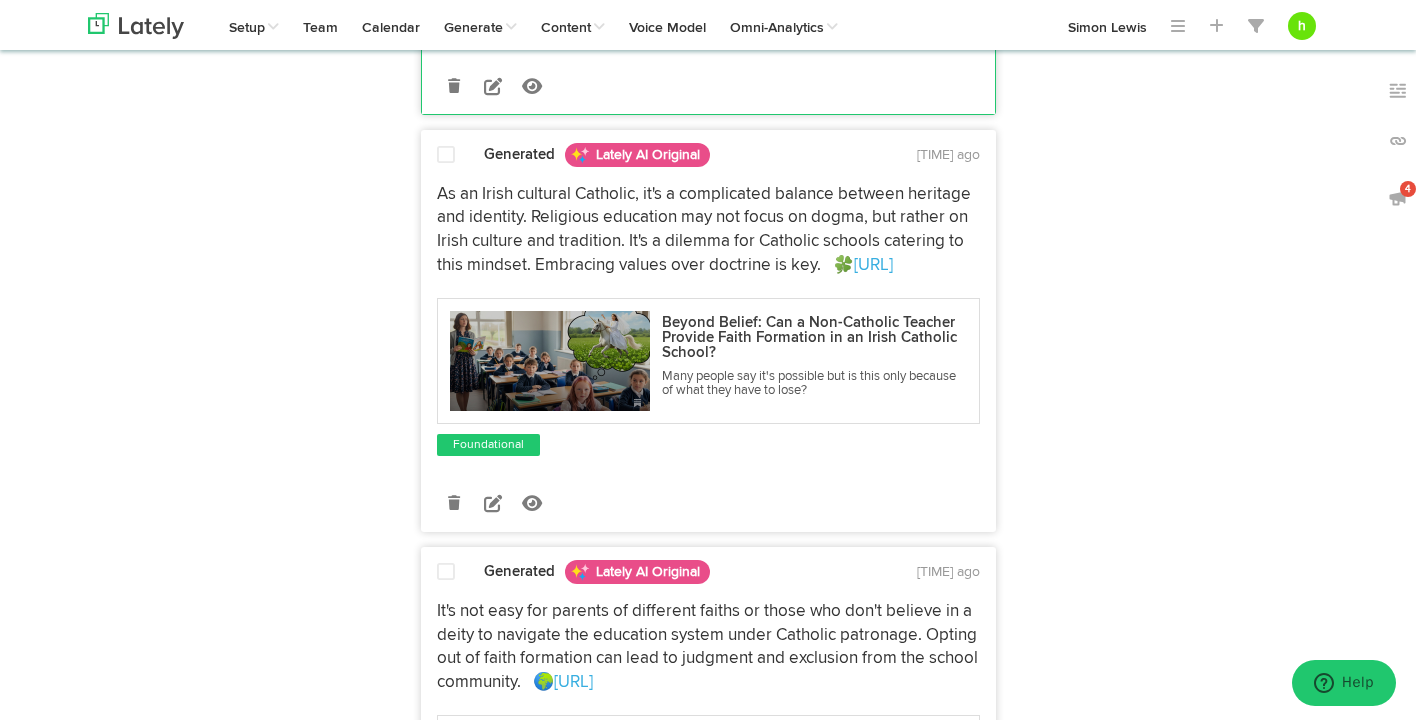 scroll, scrollTop: 2860, scrollLeft: 0, axis: vertical 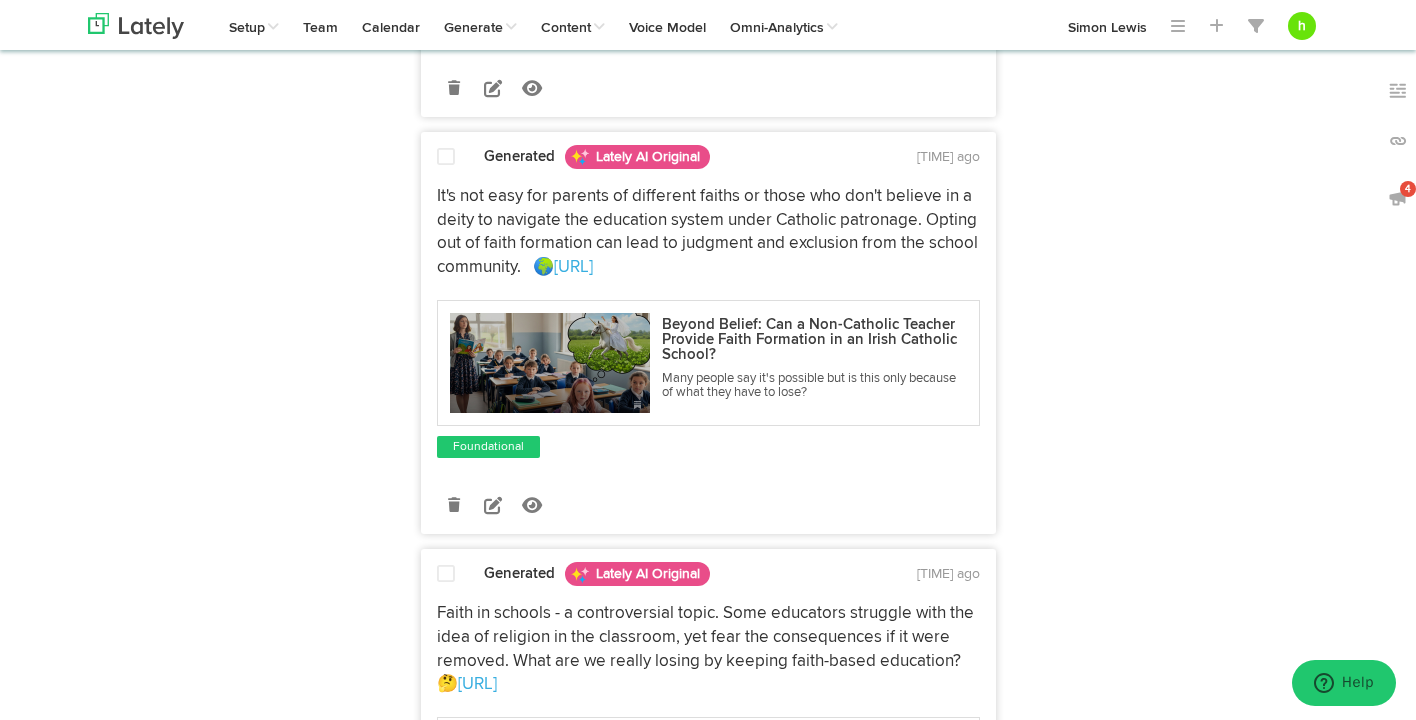 click at bounding box center [446, 157] 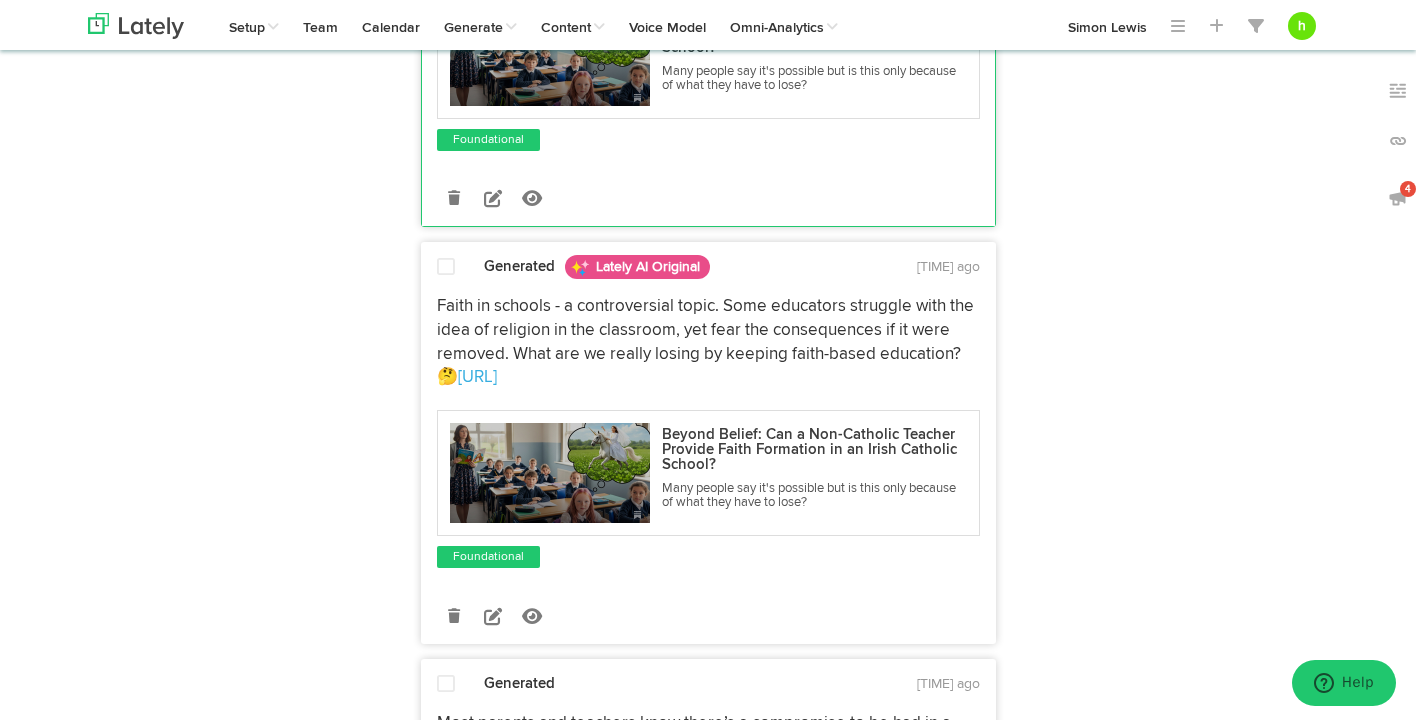 scroll, scrollTop: 3750, scrollLeft: 0, axis: vertical 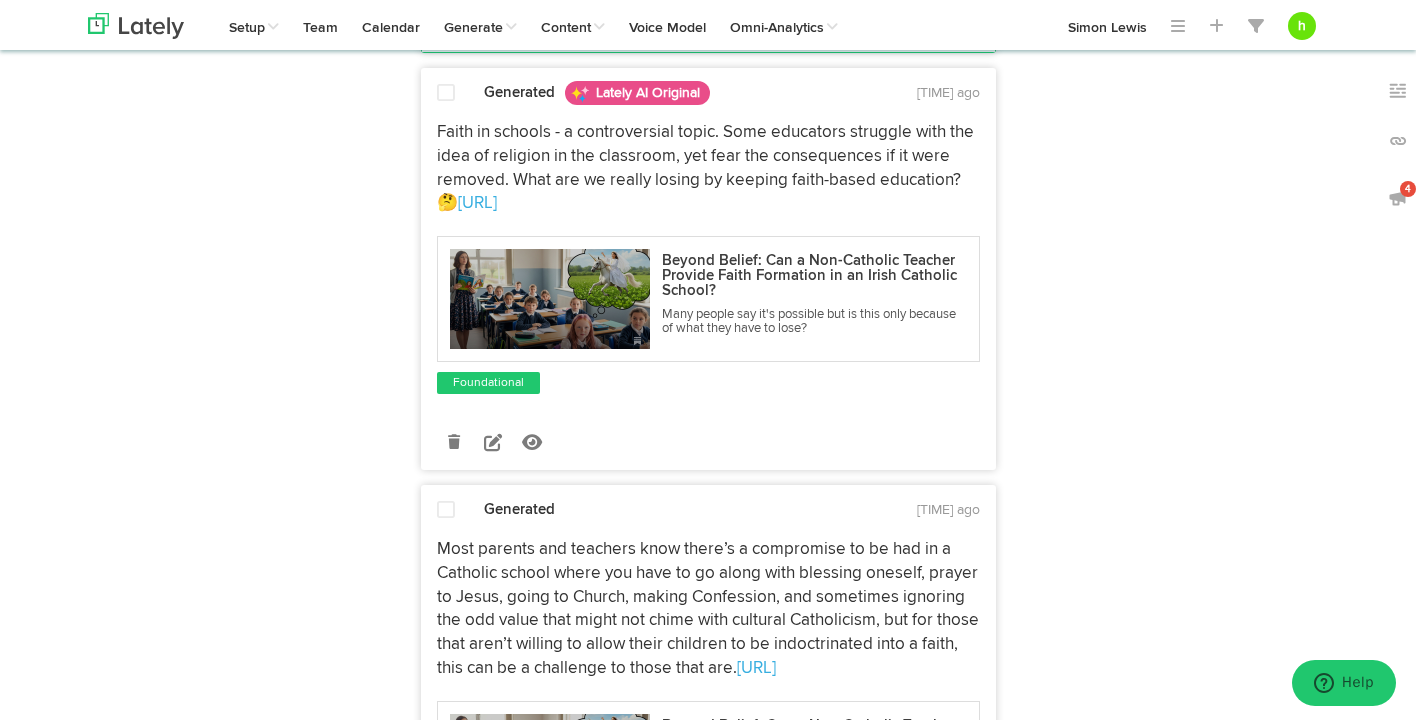 click at bounding box center [446, 93] 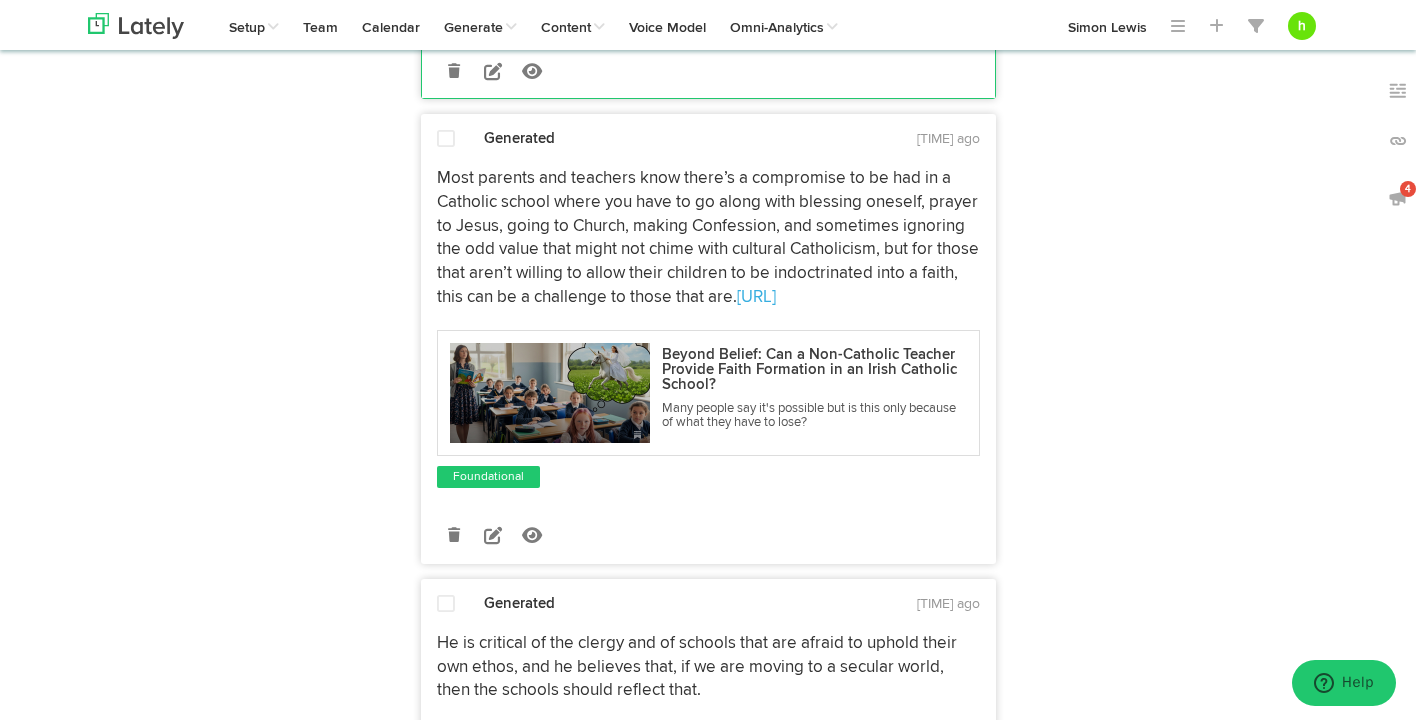 scroll, scrollTop: 4129, scrollLeft: 0, axis: vertical 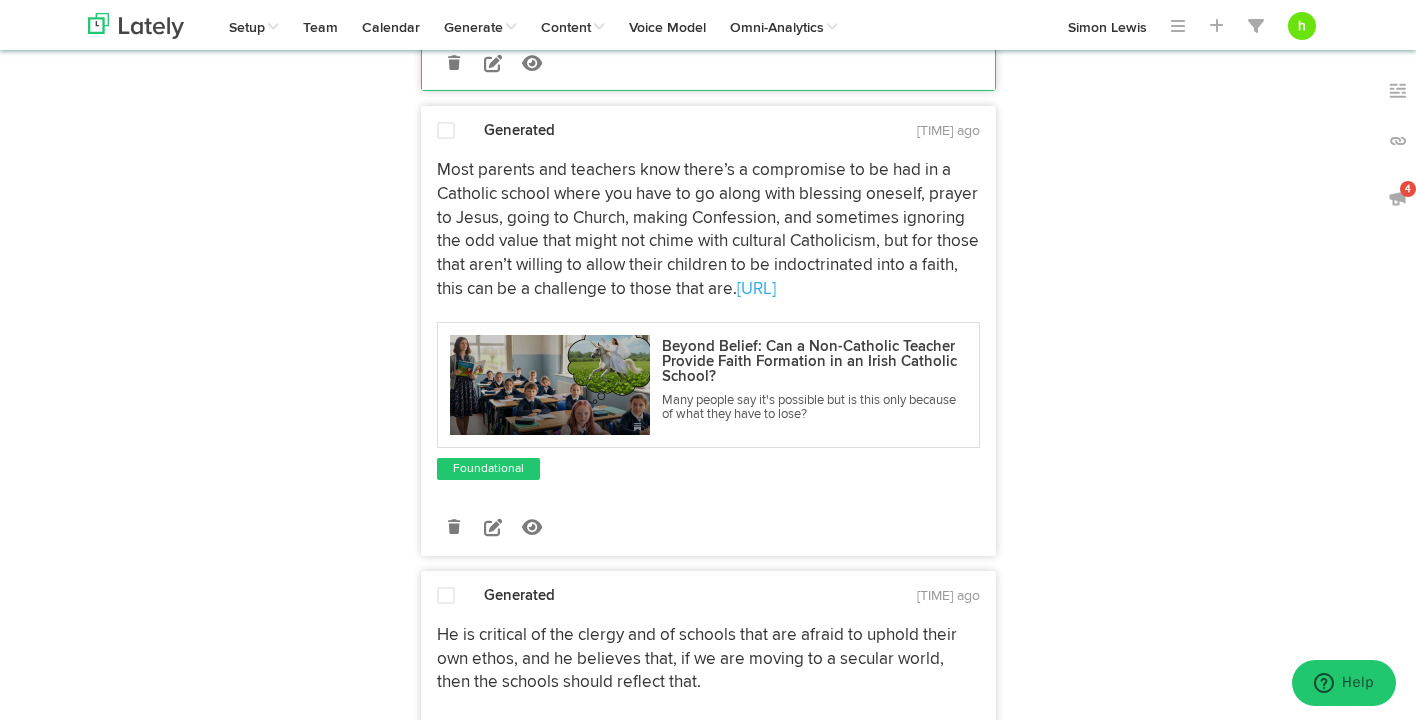 click at bounding box center (446, 131) 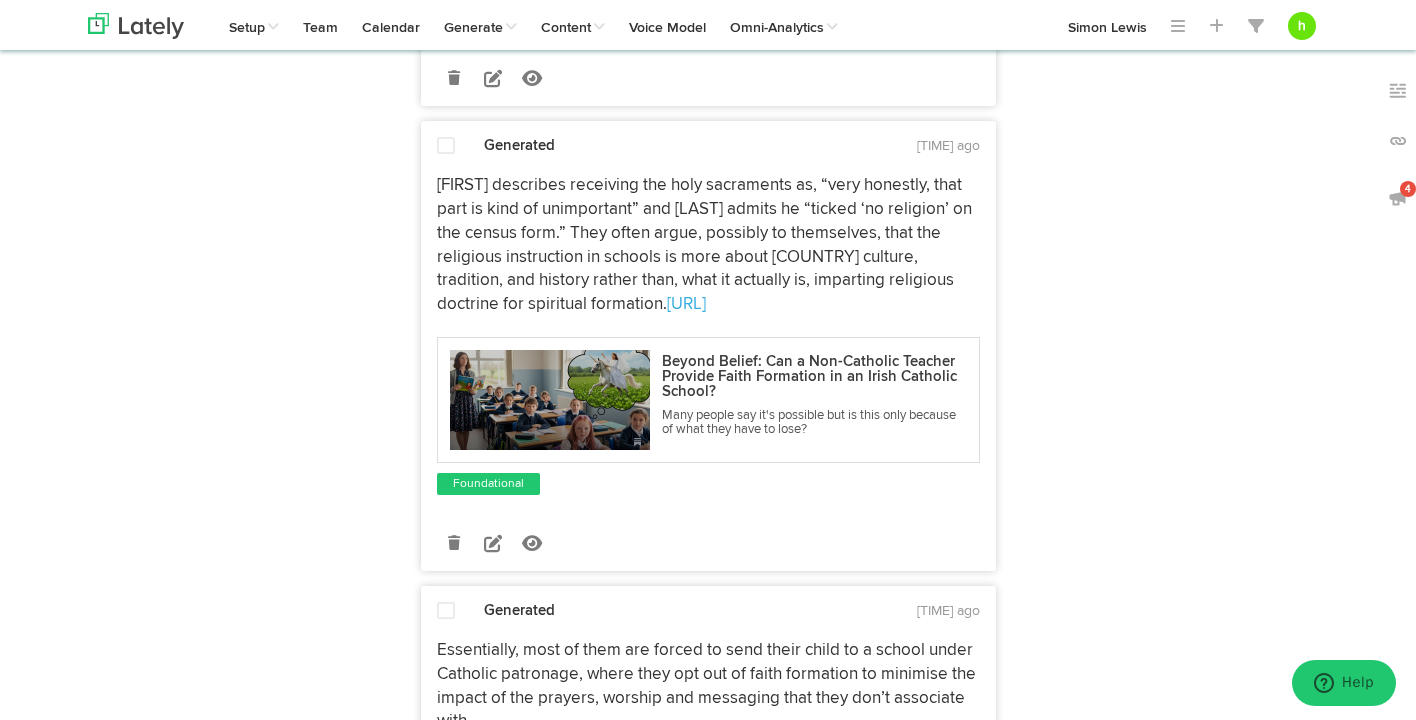 scroll, scrollTop: 5092, scrollLeft: 0, axis: vertical 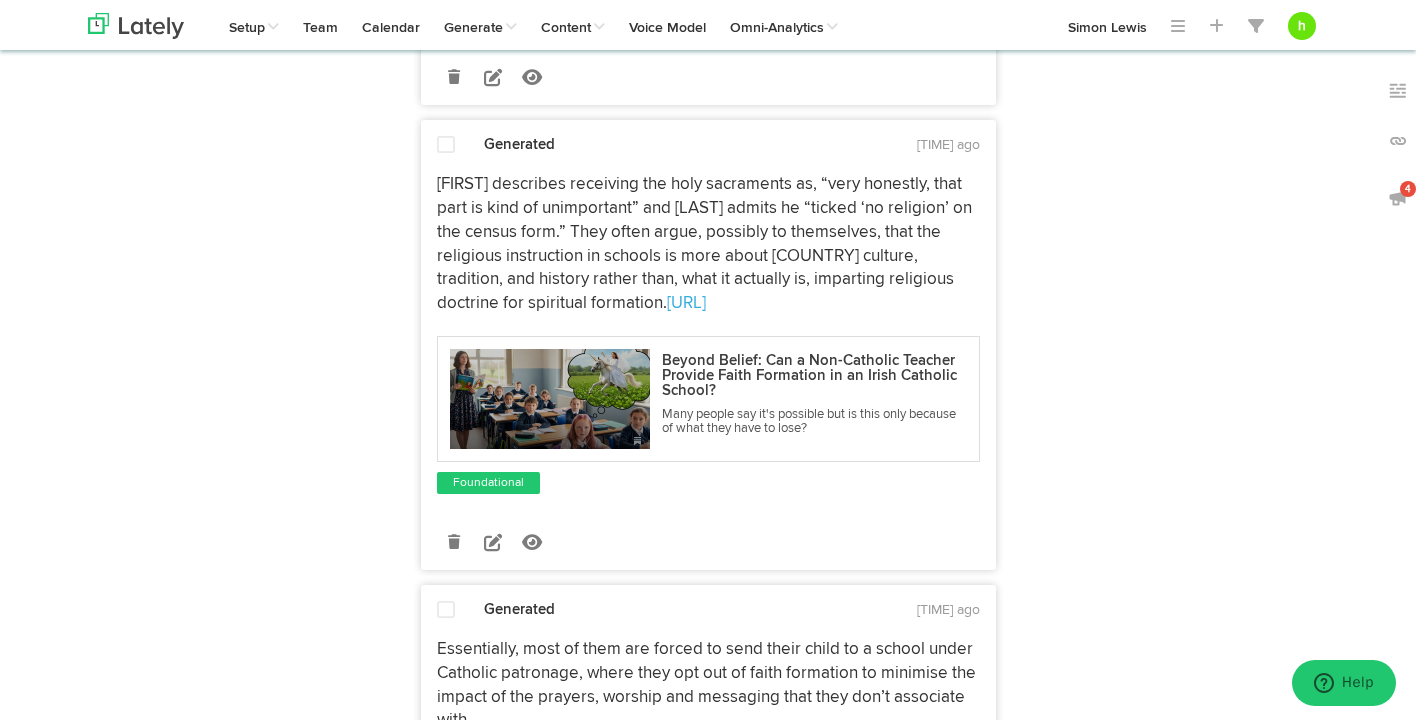 click at bounding box center (446, 145) 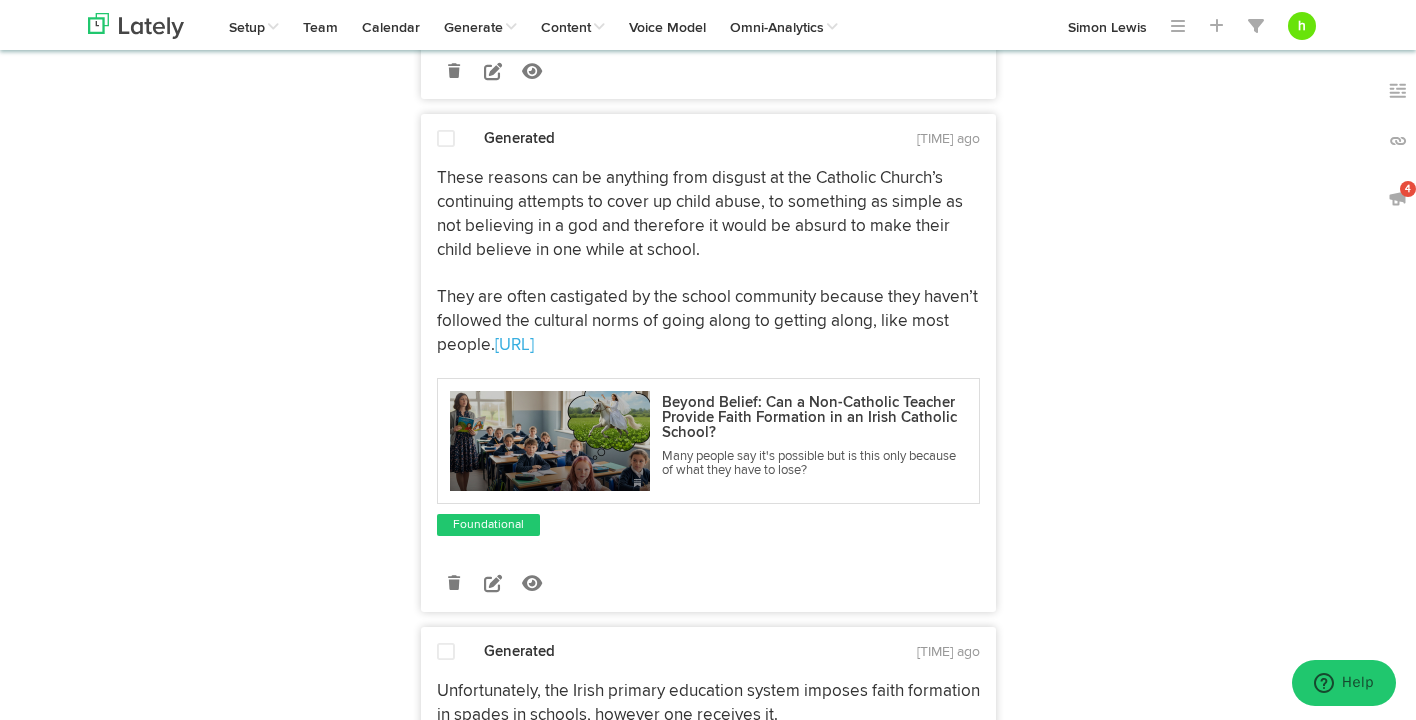 scroll, scrollTop: 6082, scrollLeft: 0, axis: vertical 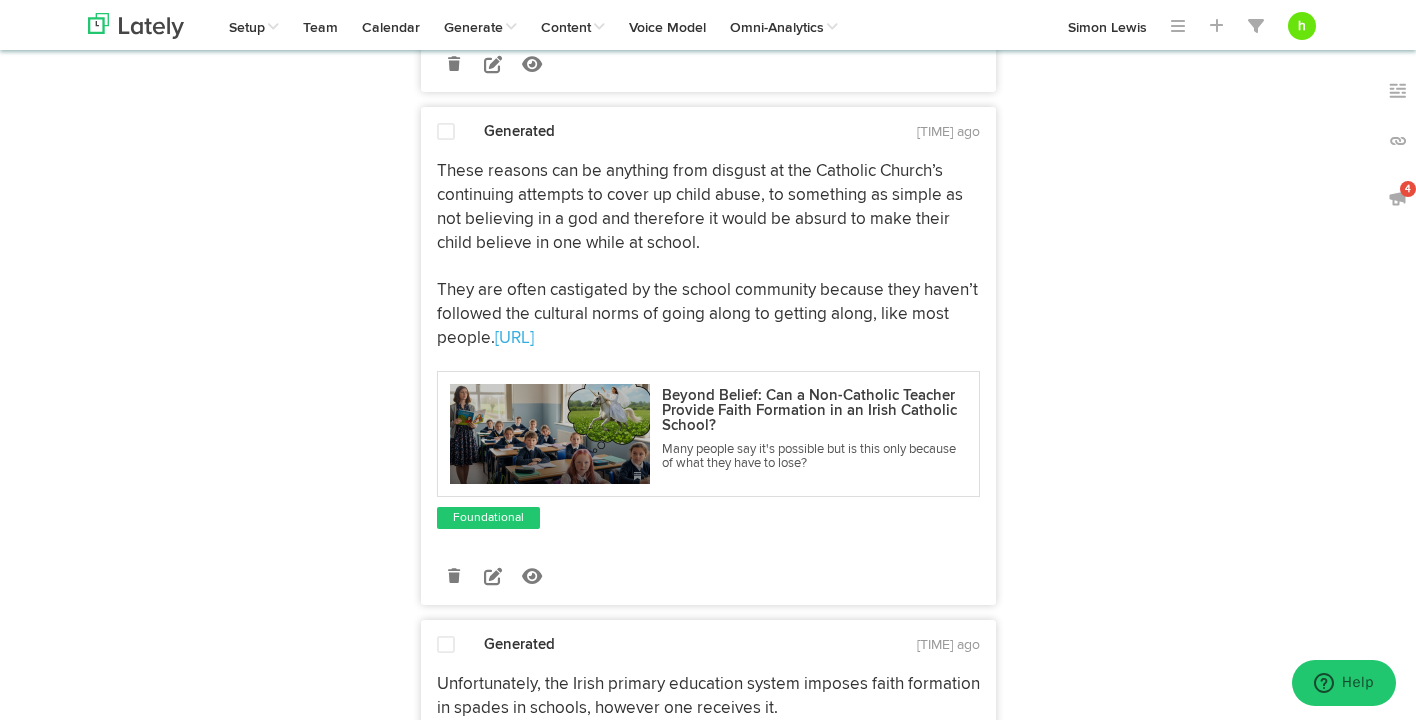 click at bounding box center (446, 132) 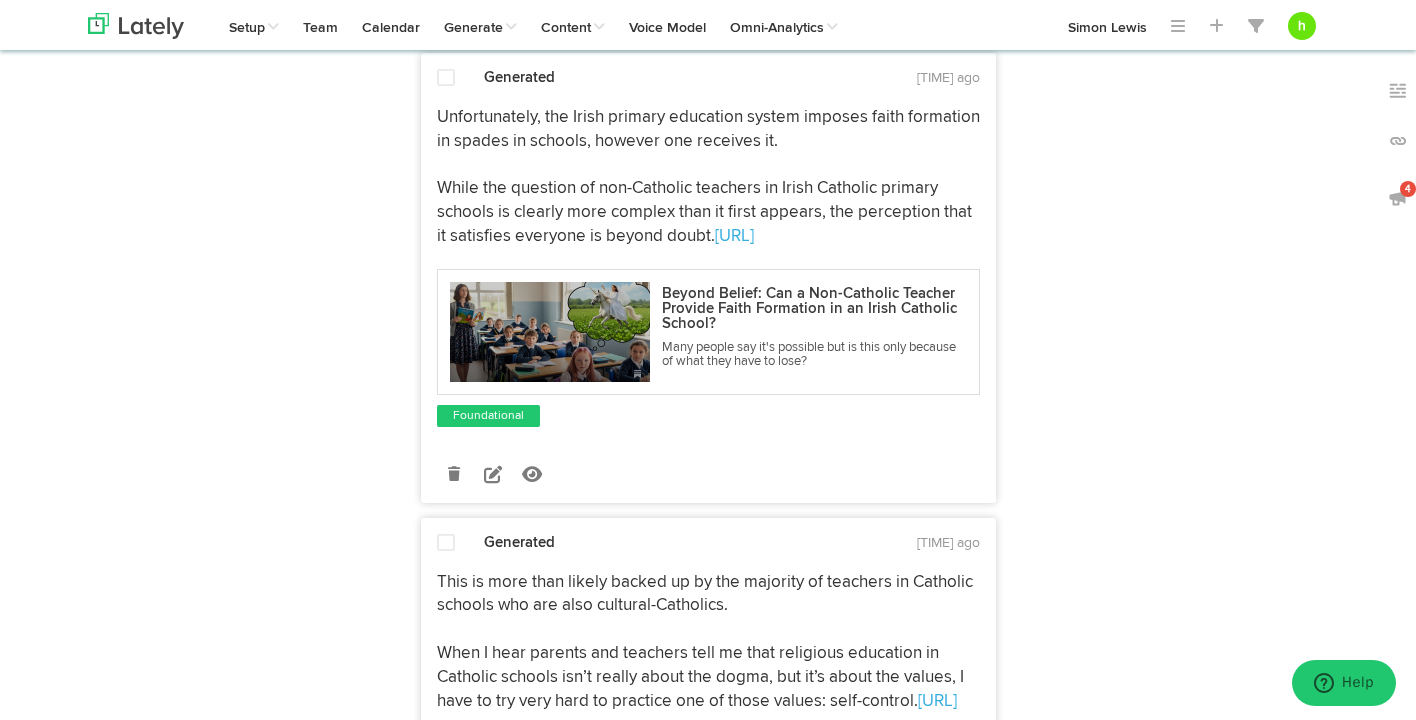 scroll, scrollTop: 6651, scrollLeft: 0, axis: vertical 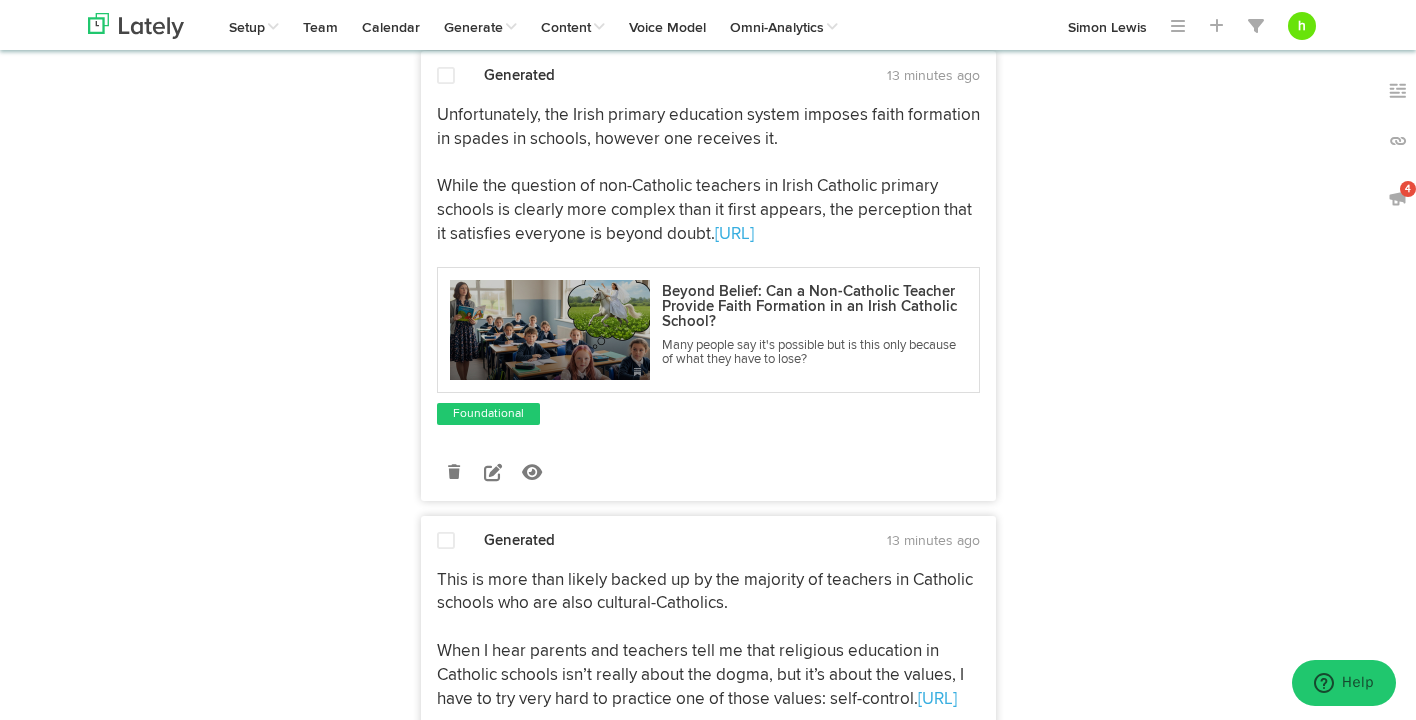 click at bounding box center [446, 76] 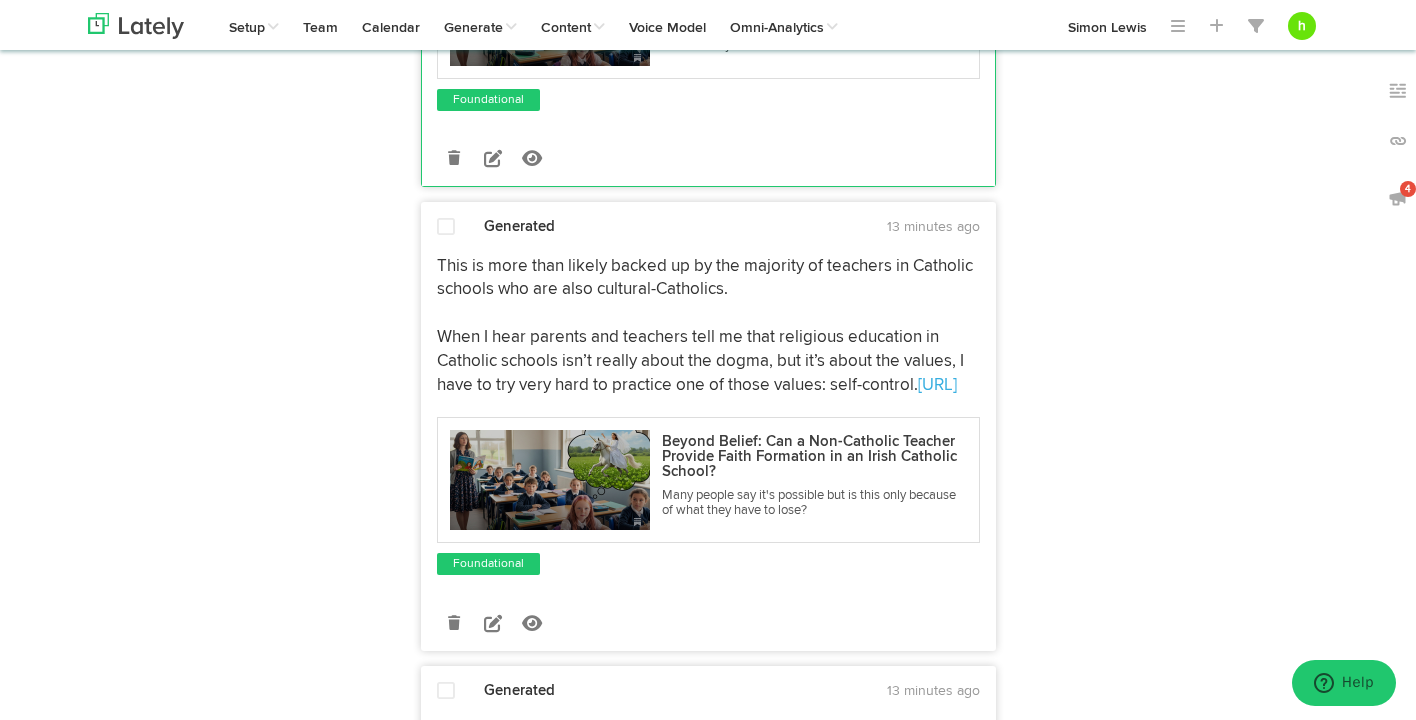 scroll, scrollTop: 7137, scrollLeft: 0, axis: vertical 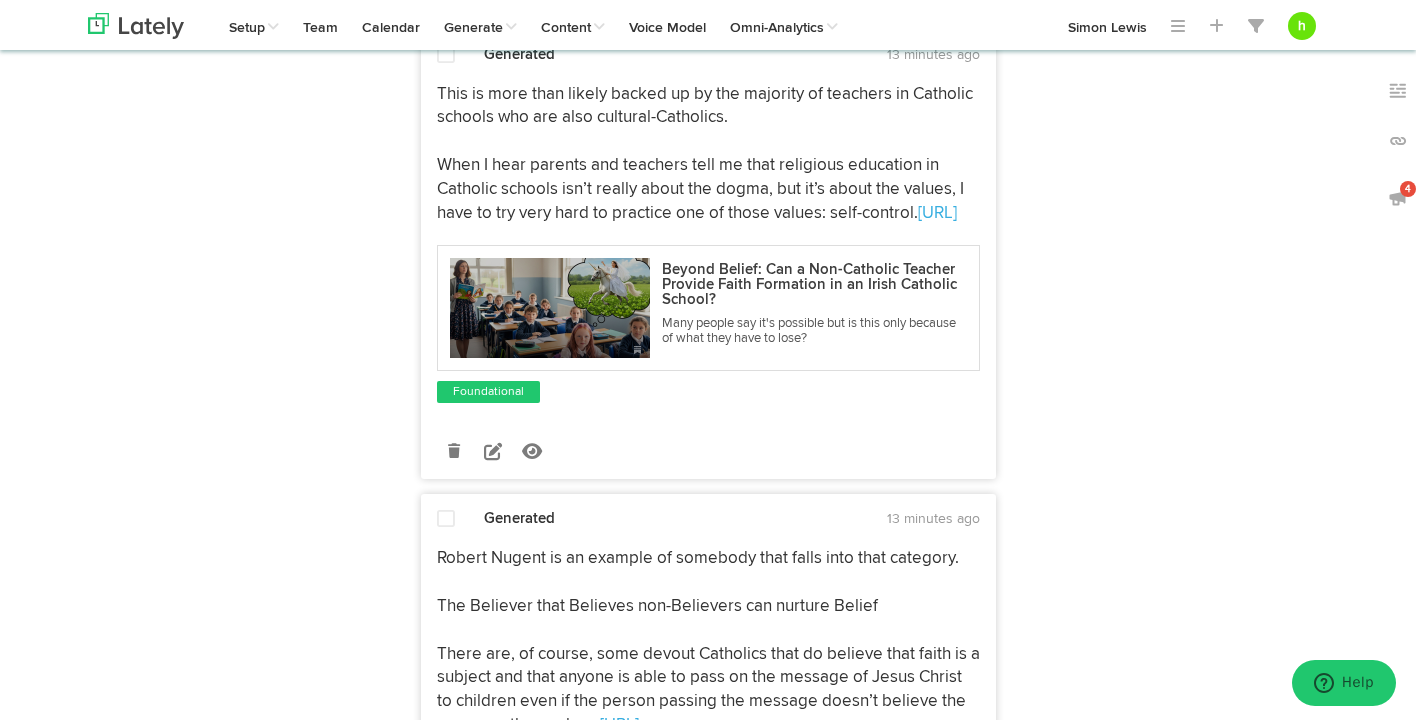 click at bounding box center [446, 55] 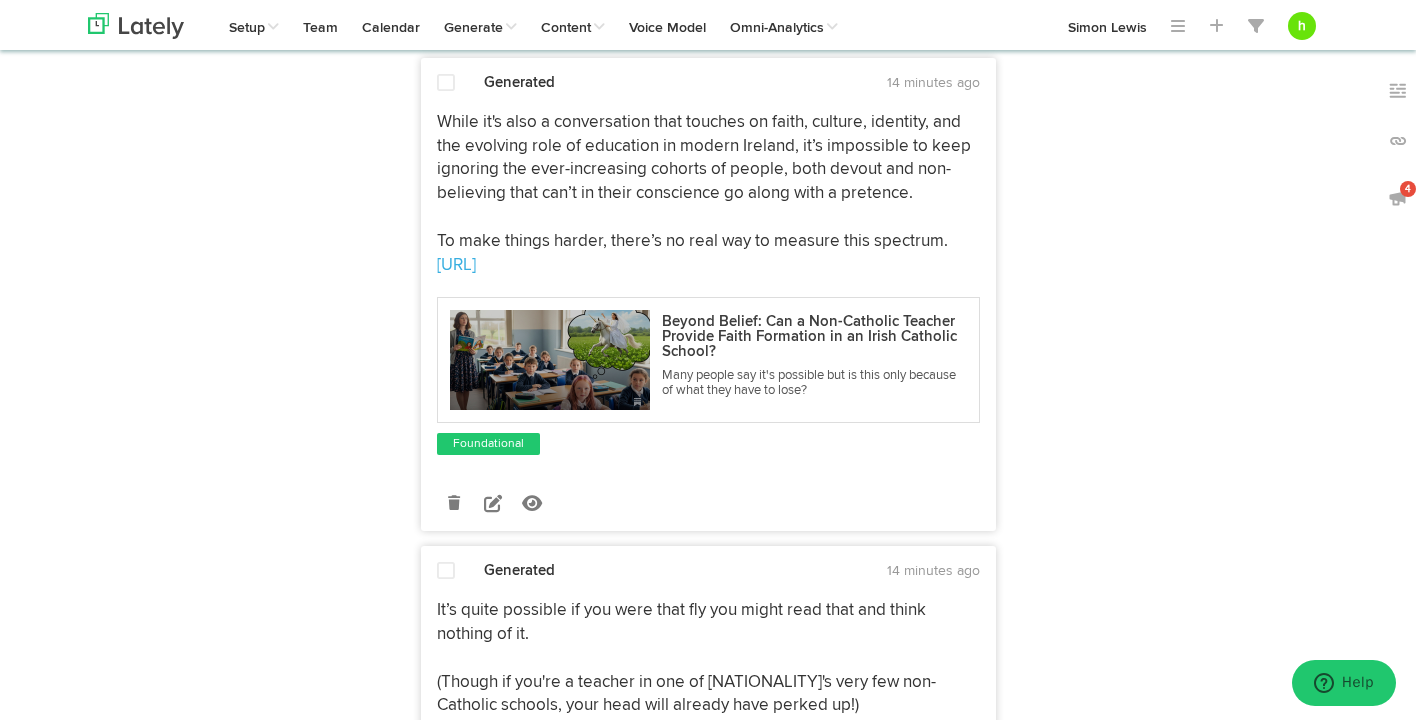 scroll, scrollTop: 8095, scrollLeft: 0, axis: vertical 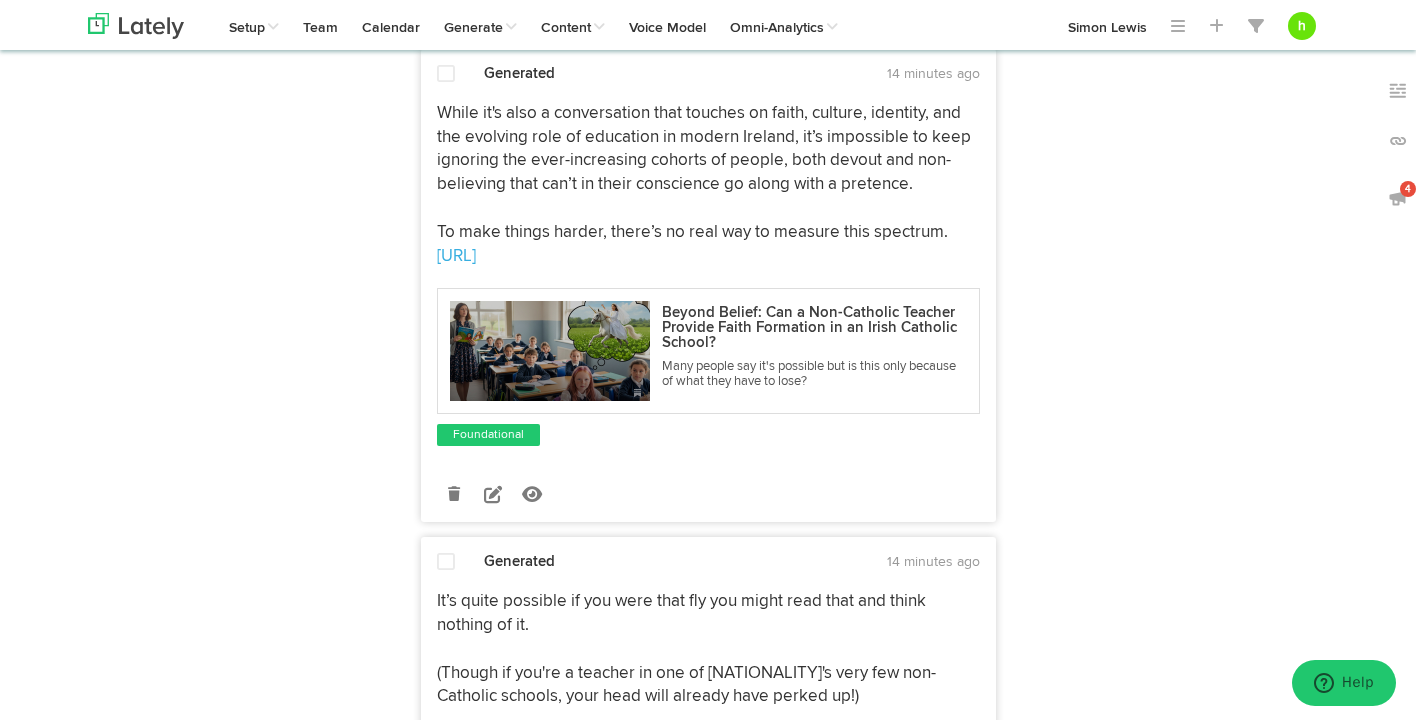 click at bounding box center [446, 74] 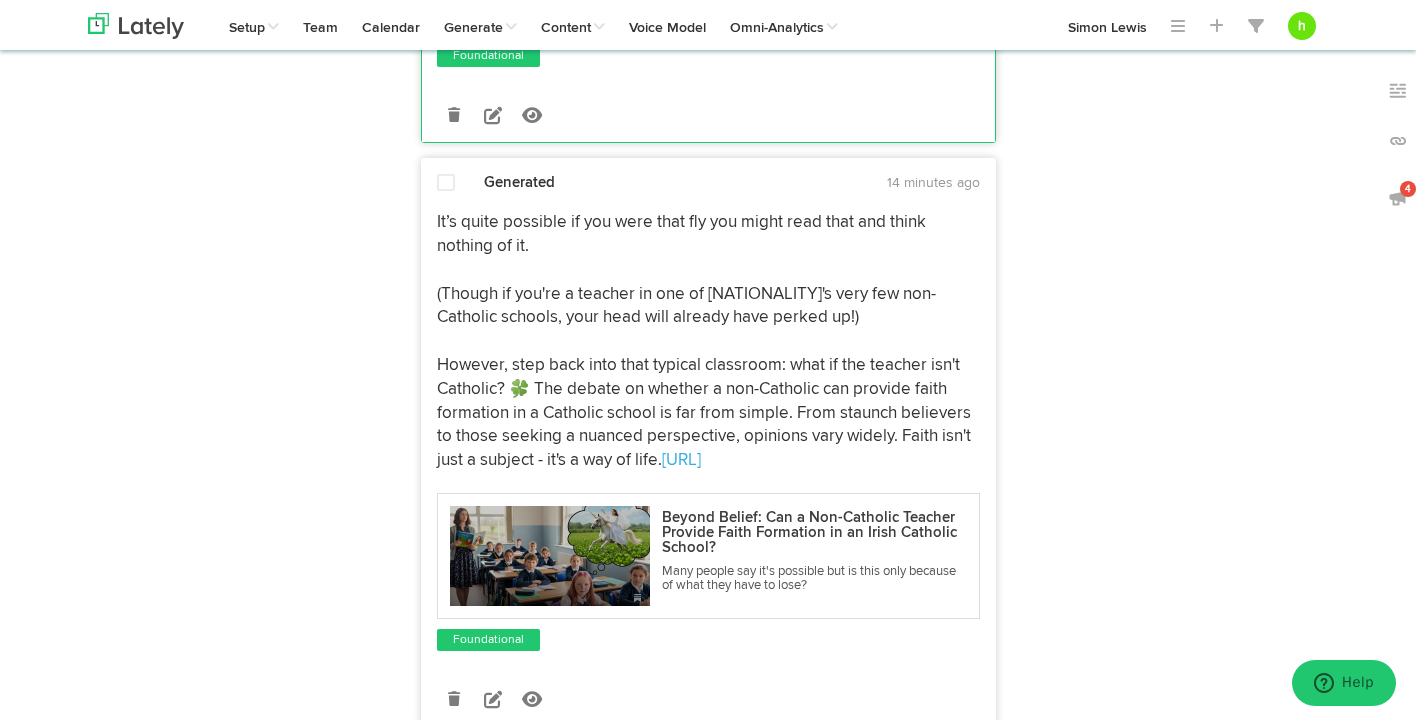 scroll, scrollTop: 8513, scrollLeft: 0, axis: vertical 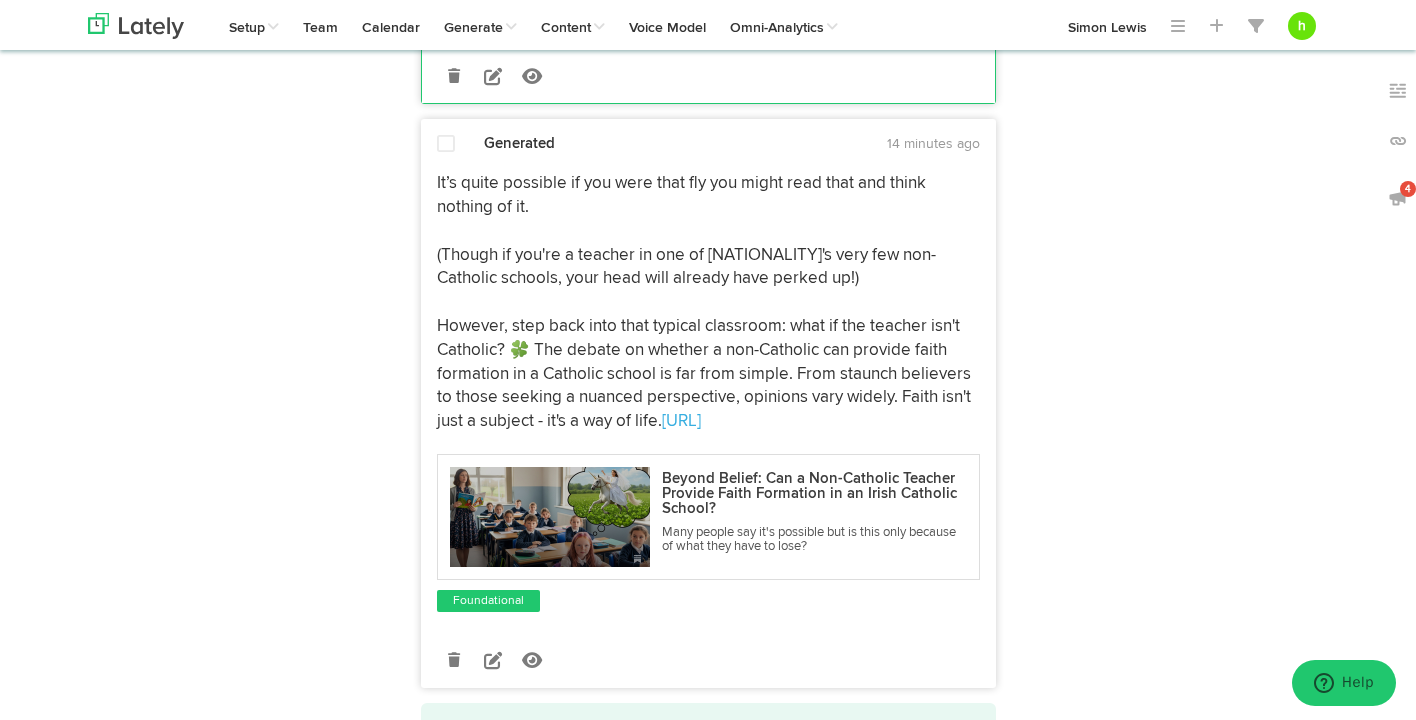 click at bounding box center (446, 144) 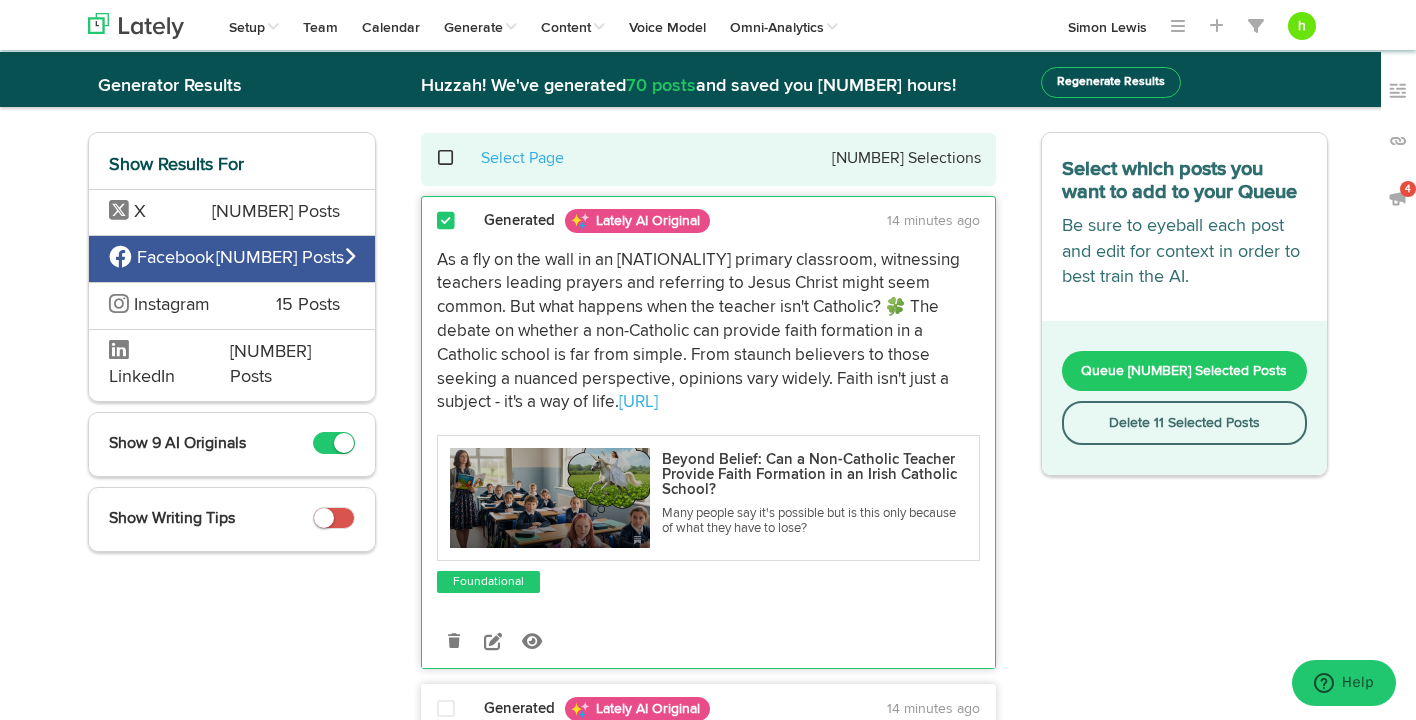 scroll, scrollTop: 0, scrollLeft: 0, axis: both 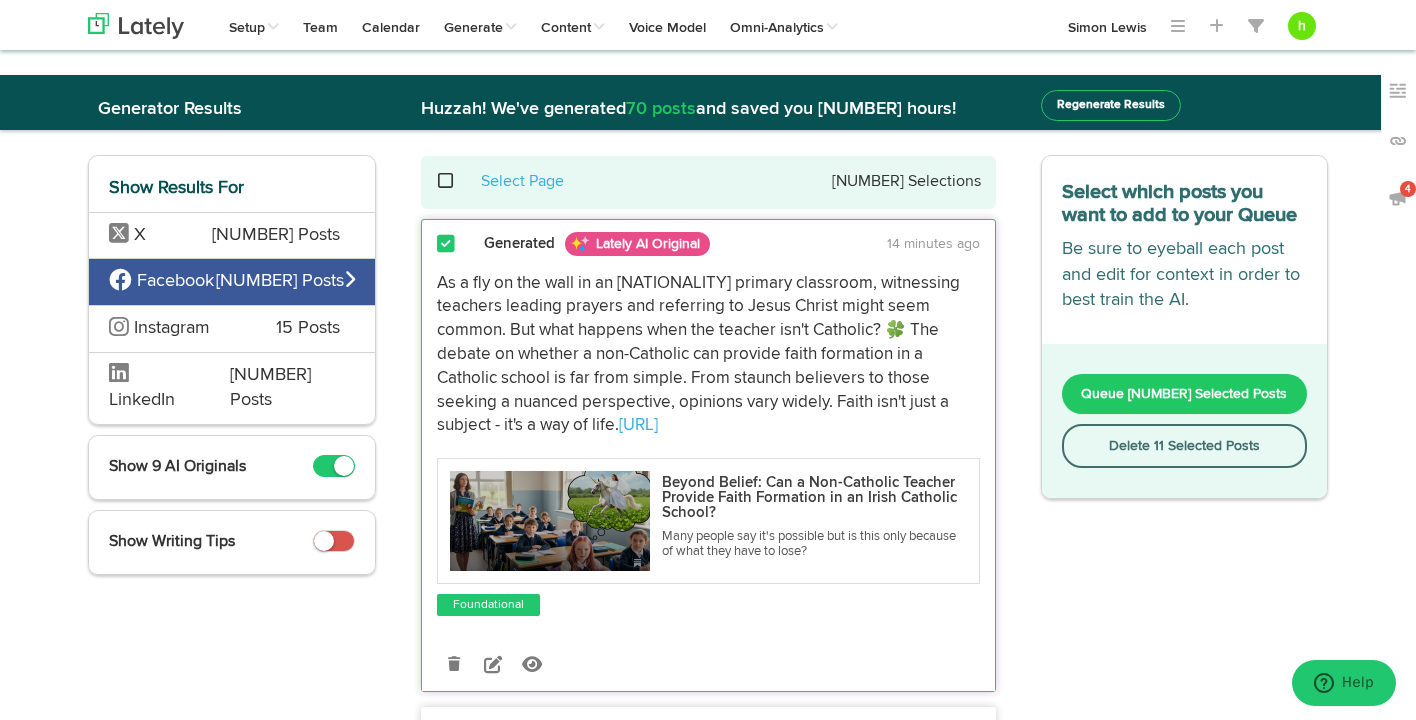 click on "Queue [NUMBER] Selected Posts" at bounding box center [1184, 394] 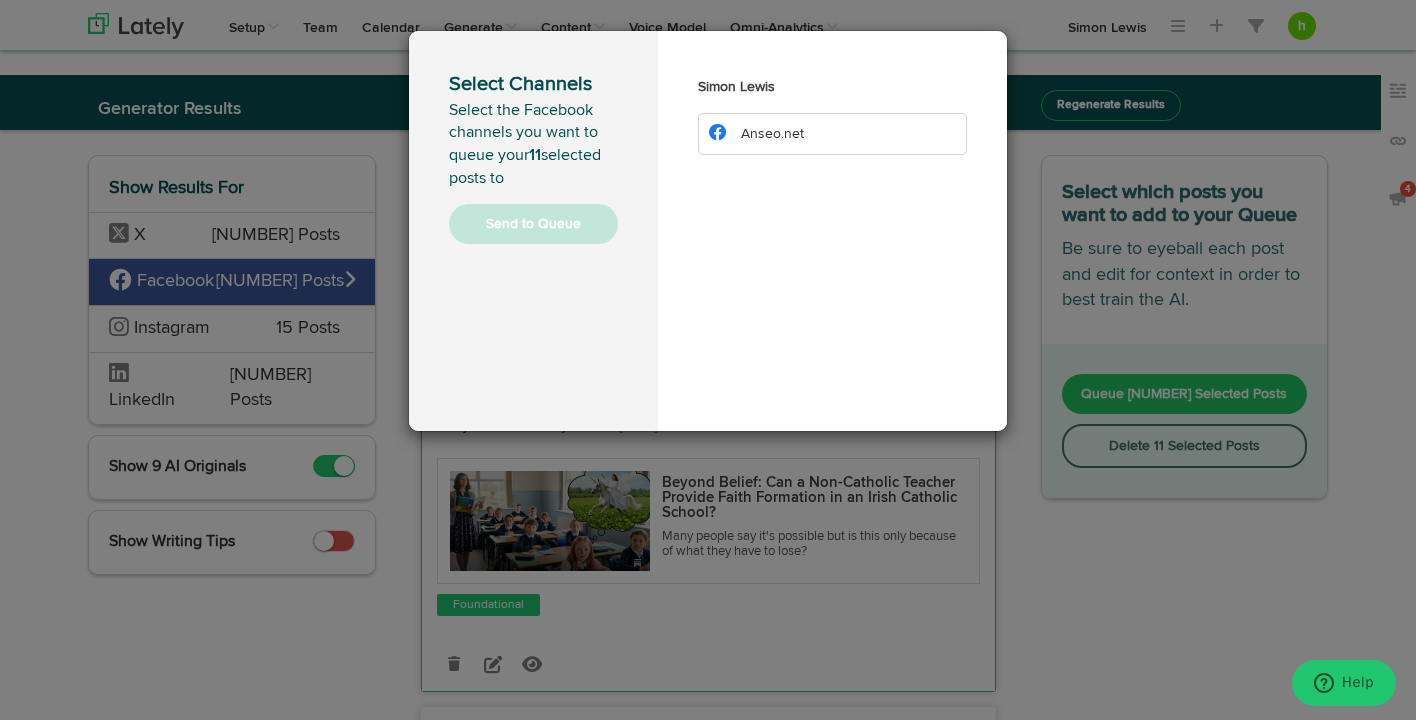 click on "Anseo.net" at bounding box center [772, 134] 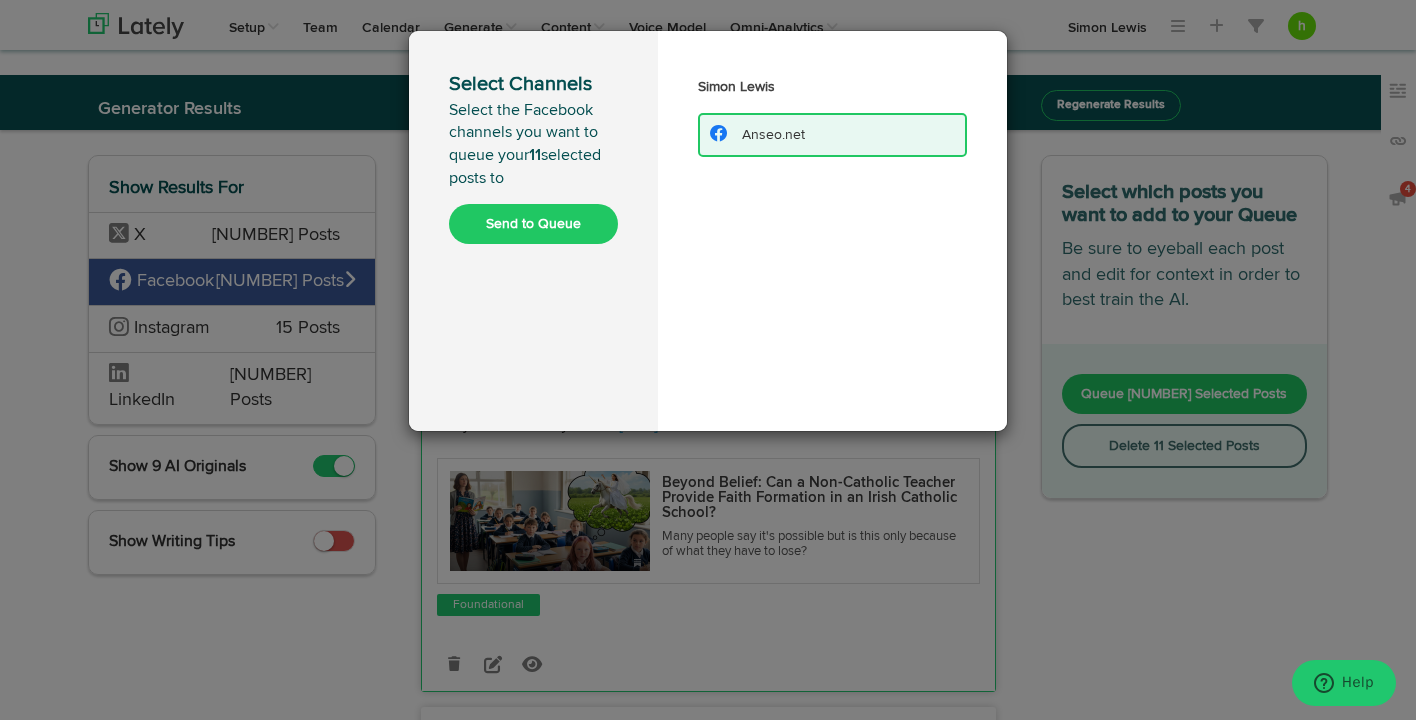 click on "Send to Queue" at bounding box center [533, 224] 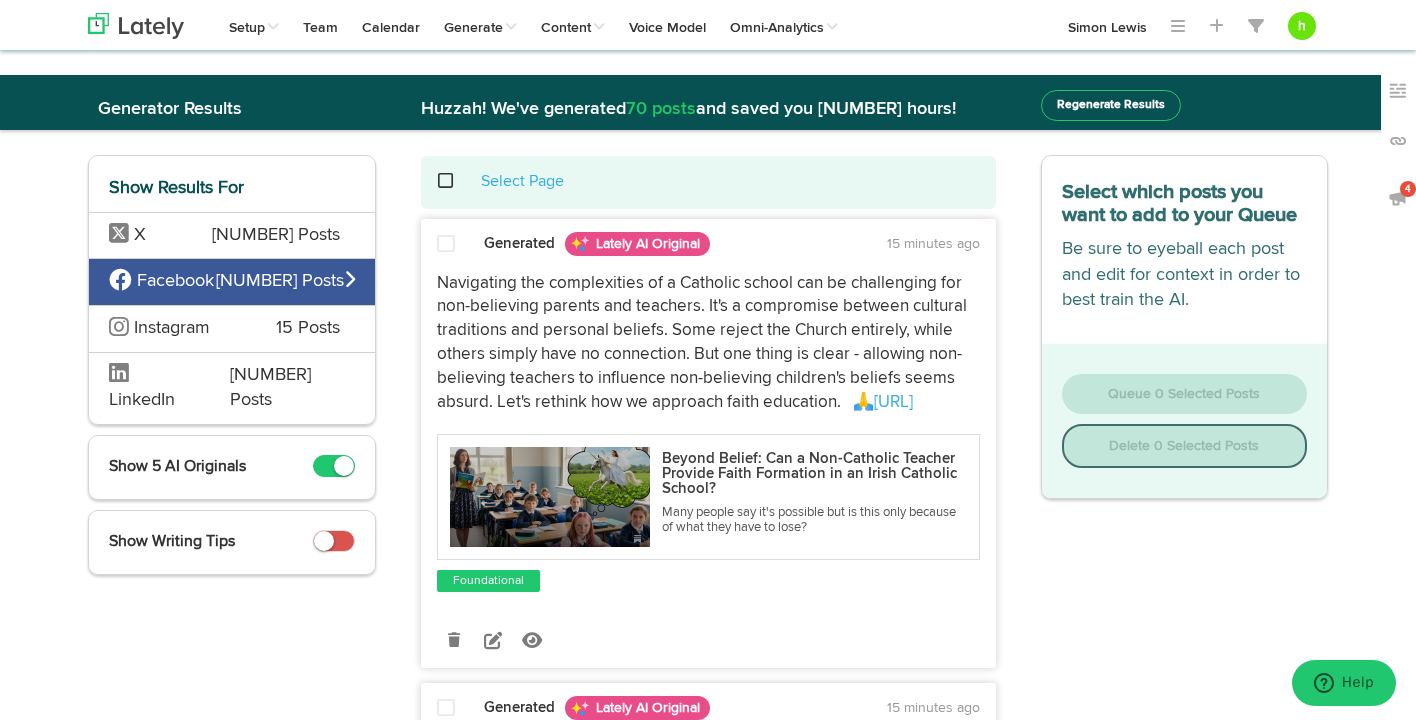 click on "Instagram" at bounding box center [140, 235] 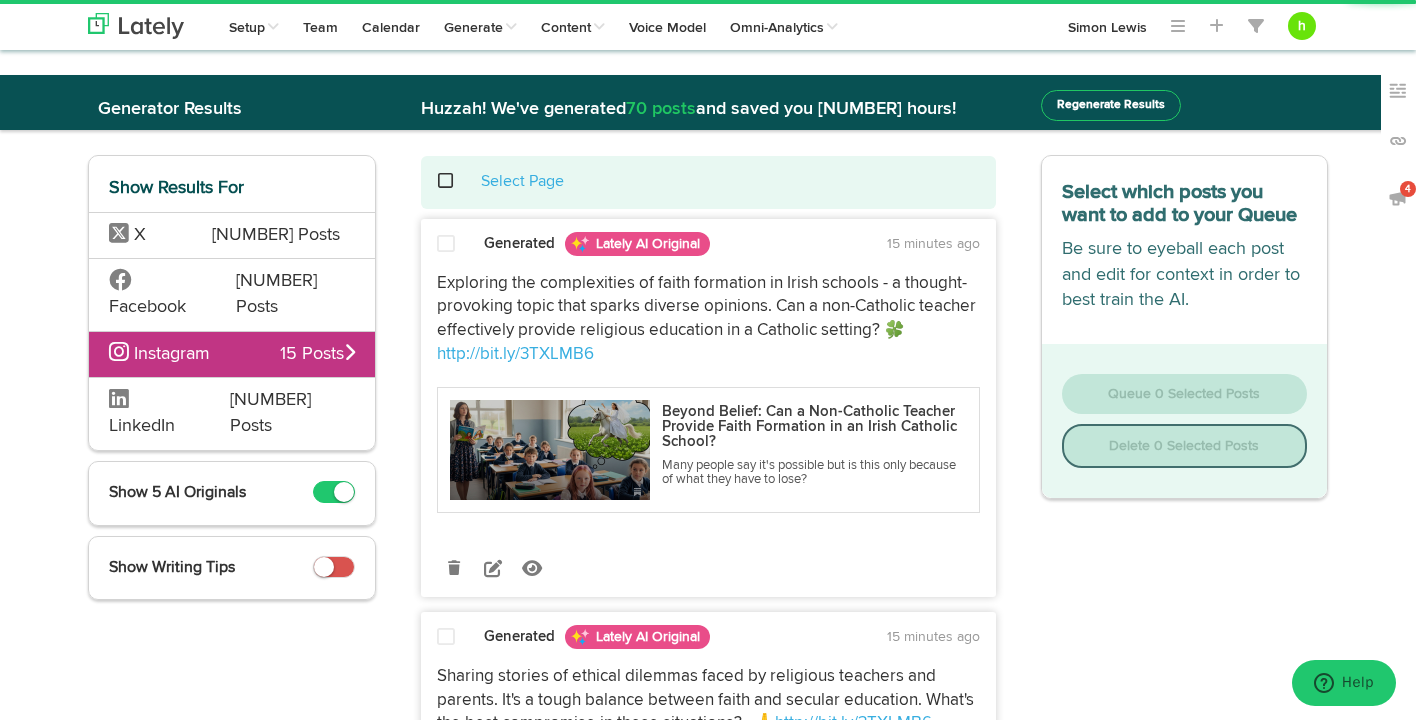 click on "LinkedIn" at bounding box center (140, 235) 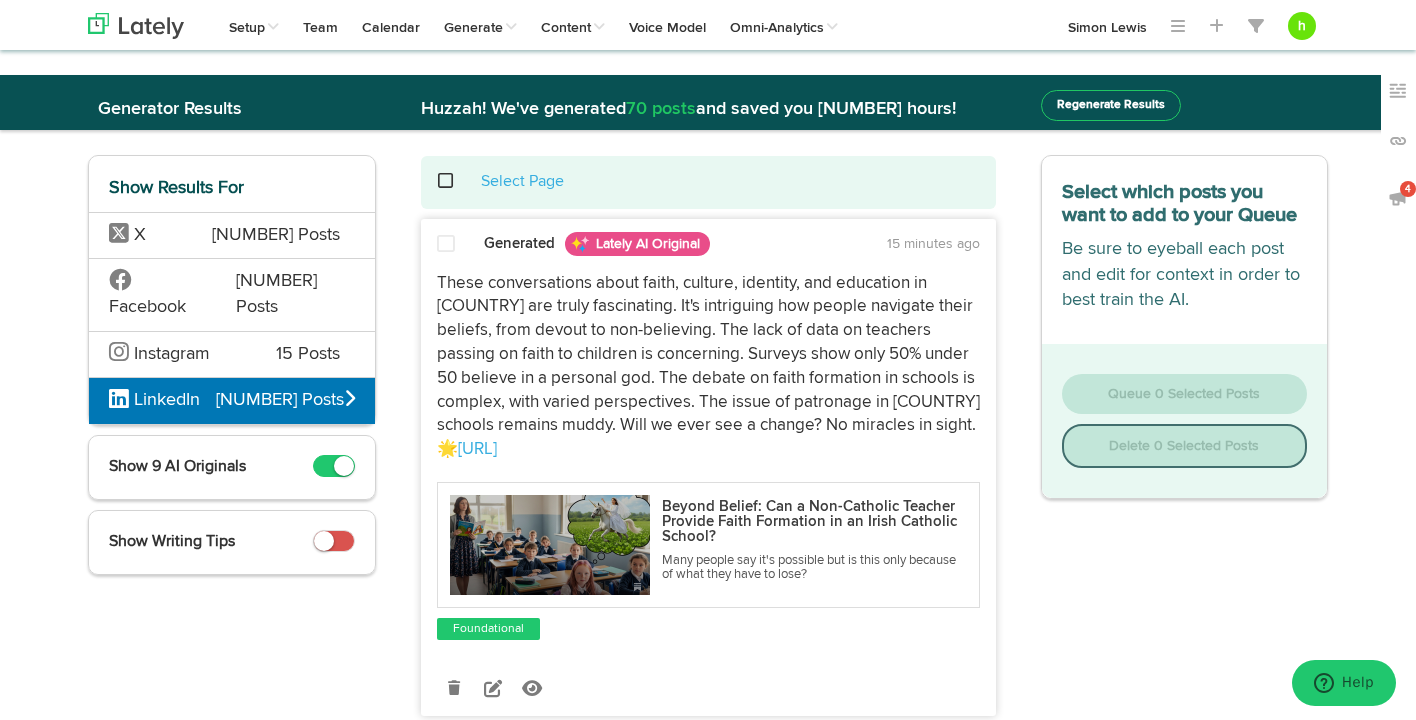 click at bounding box center [446, 244] 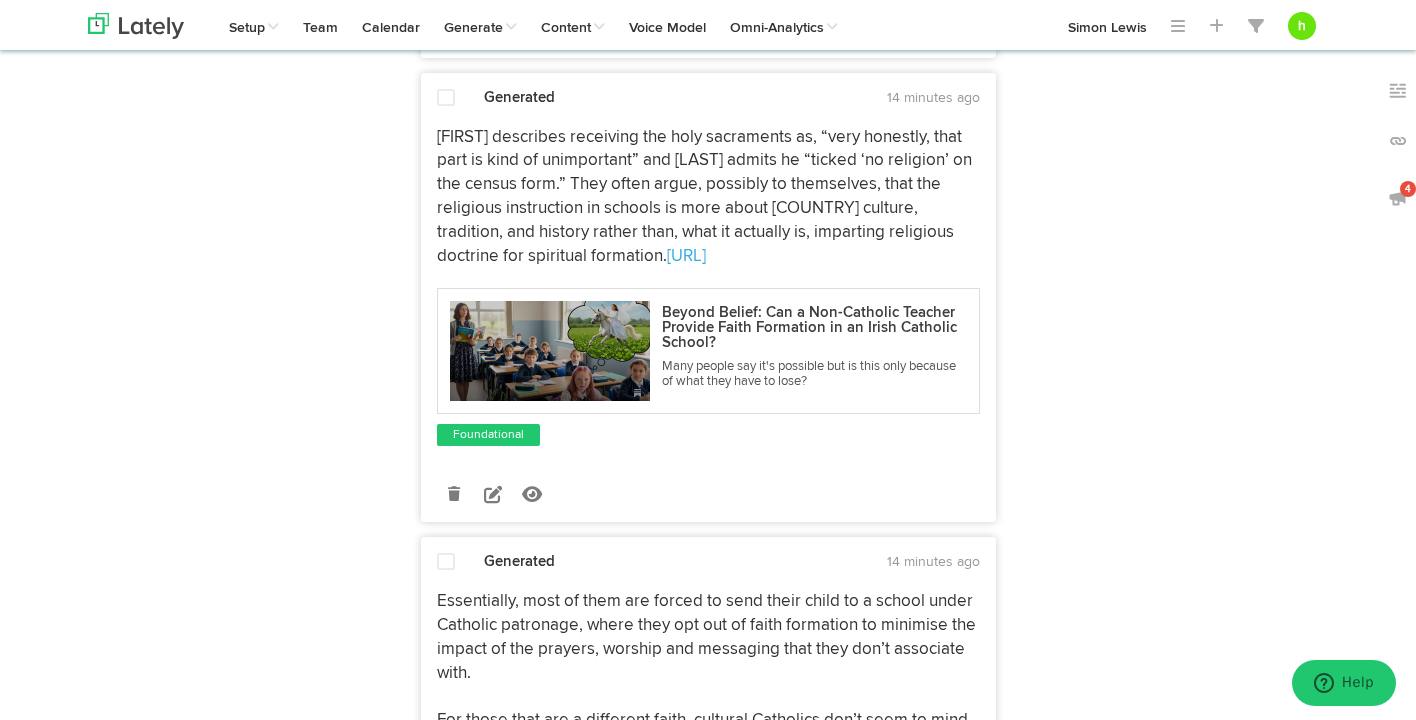 scroll, scrollTop: 8661, scrollLeft: 0, axis: vertical 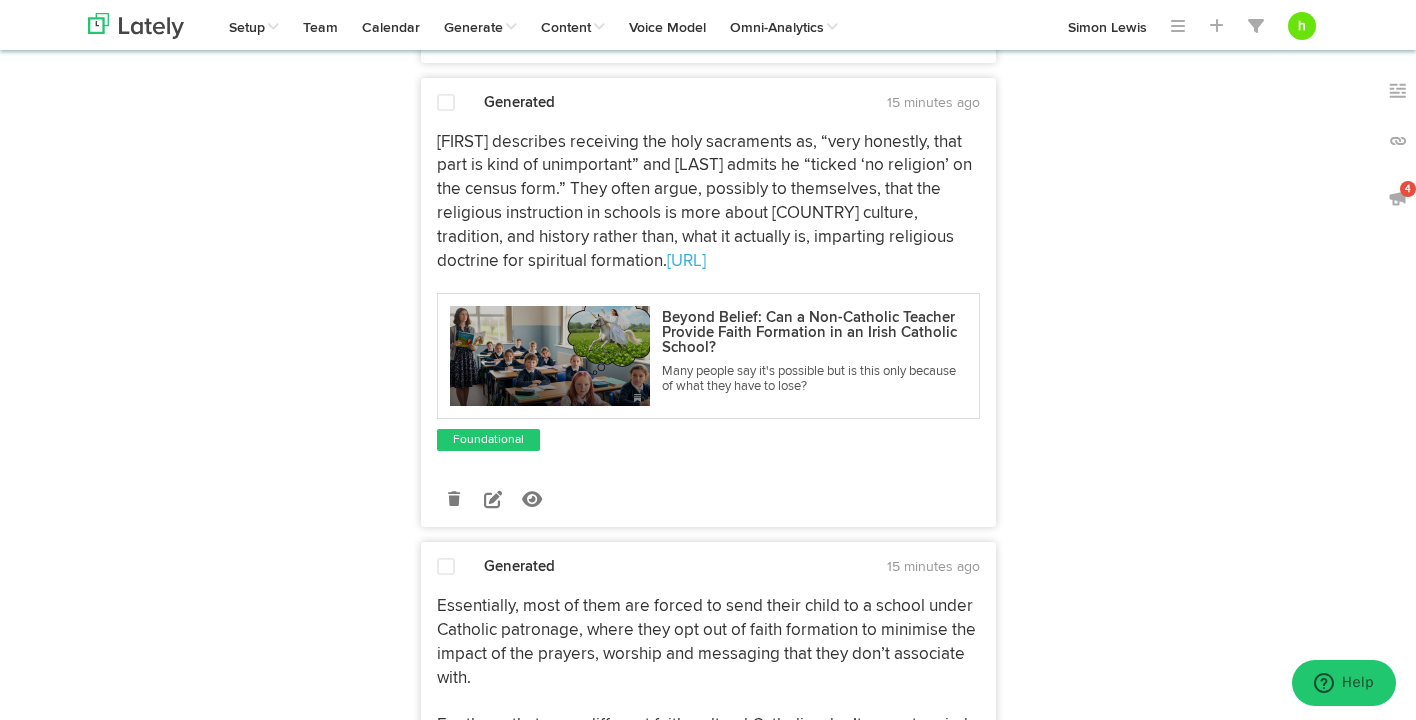 click at bounding box center (446, 103) 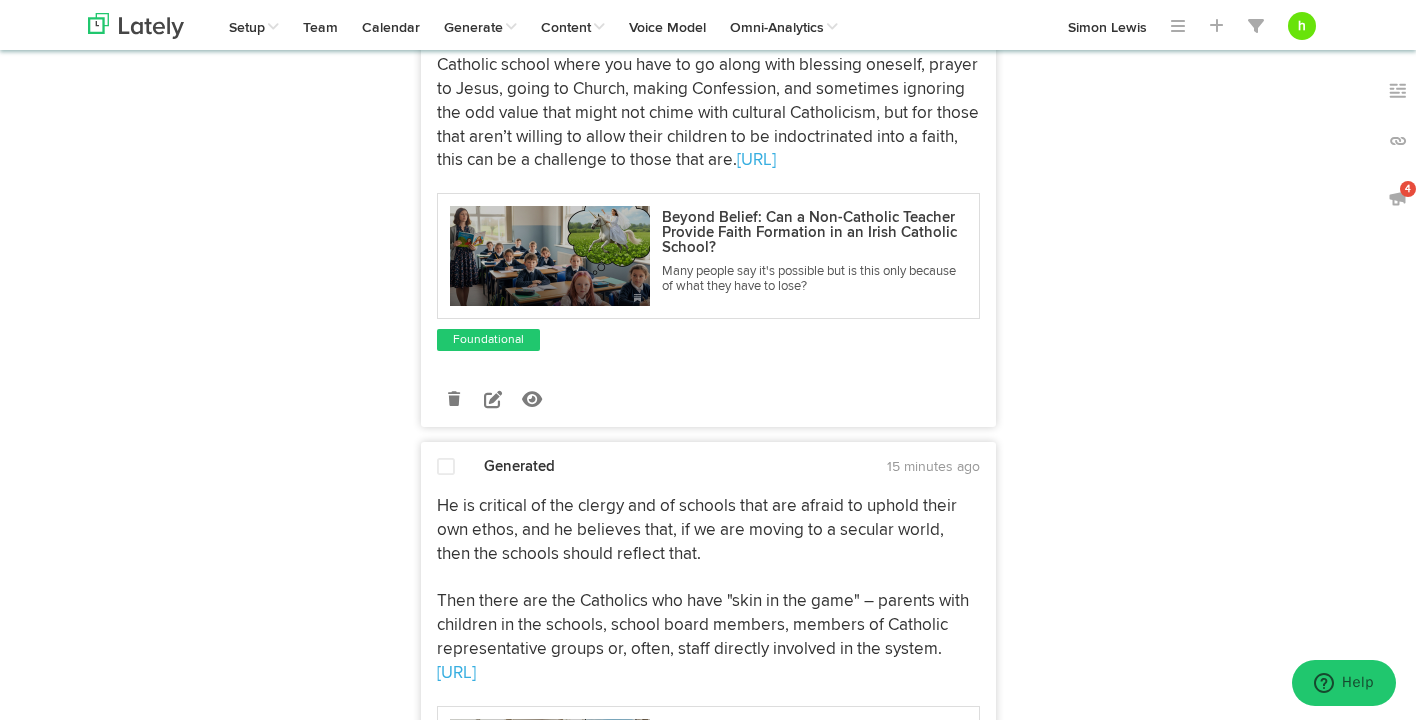 scroll, scrollTop: 7766, scrollLeft: 0, axis: vertical 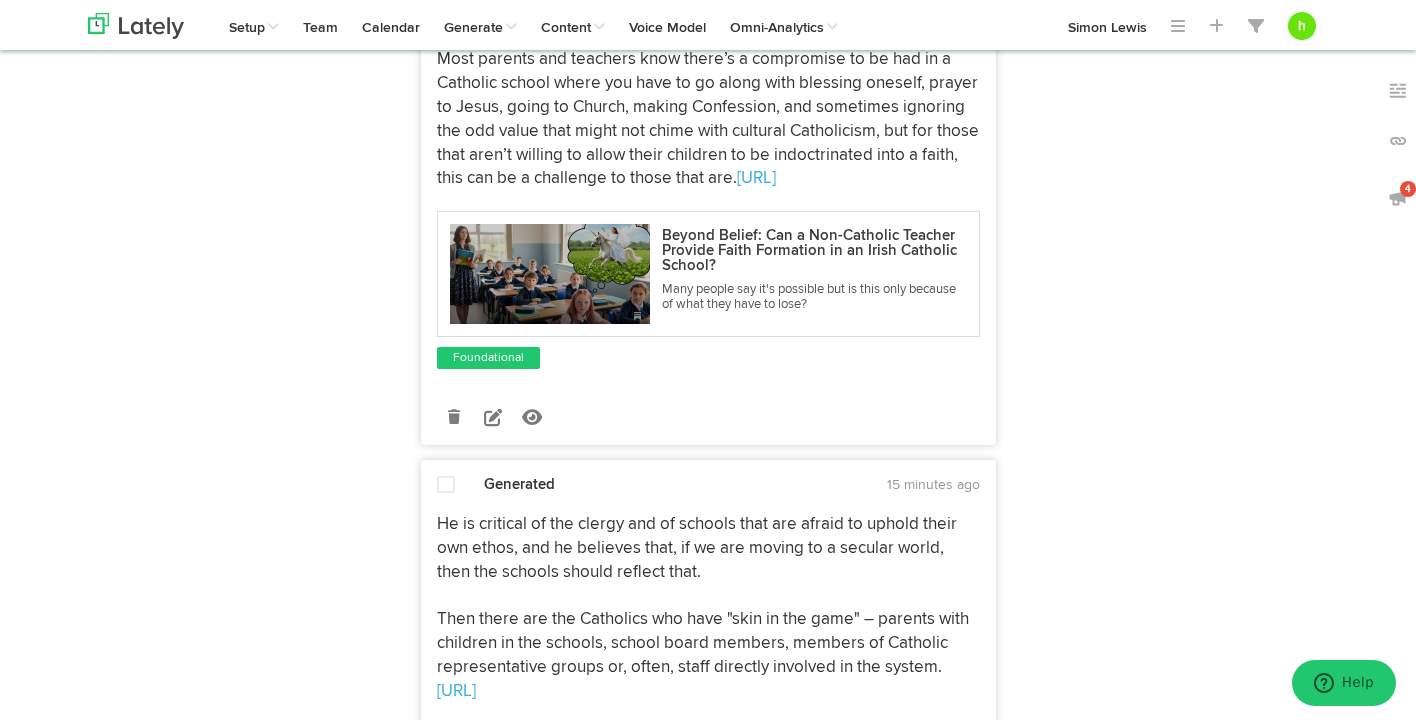 click at bounding box center [446, 20] 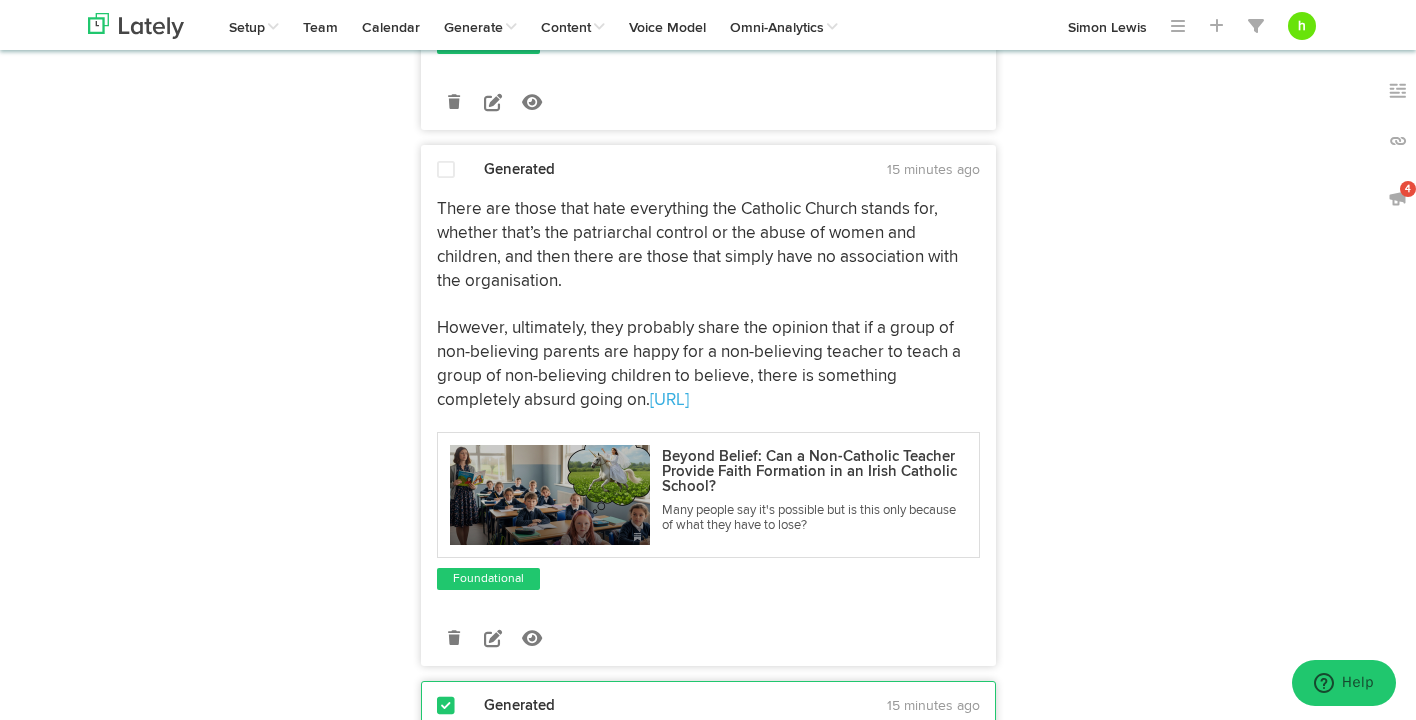 scroll, scrollTop: 7078, scrollLeft: 0, axis: vertical 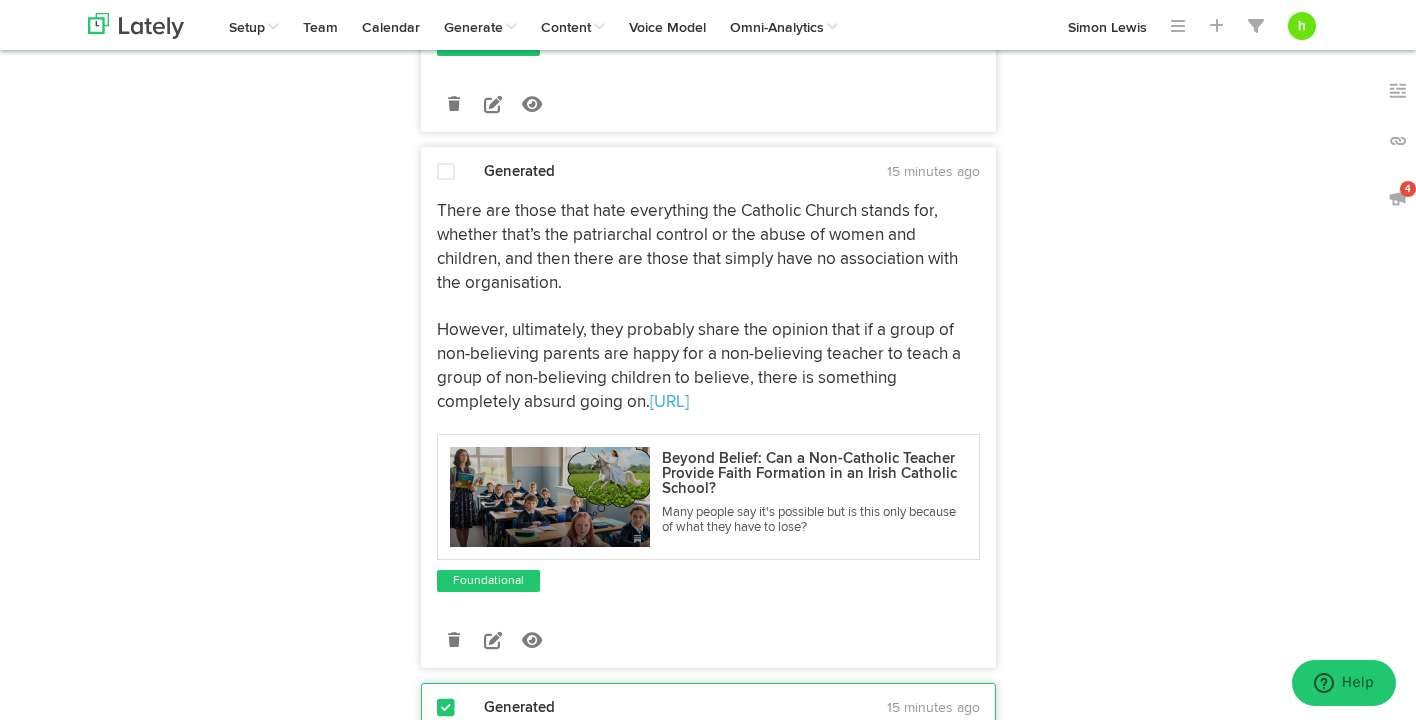 click at bounding box center [446, 172] 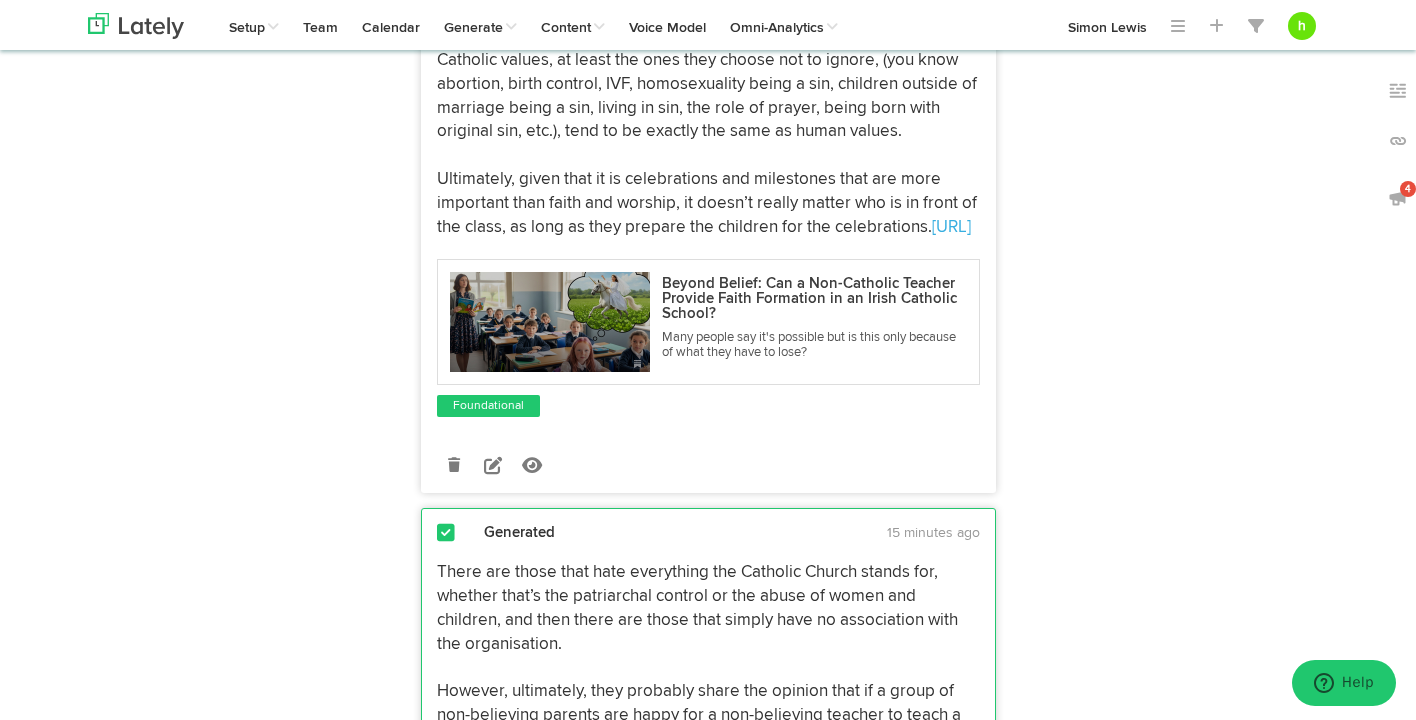 scroll, scrollTop: 6714, scrollLeft: 0, axis: vertical 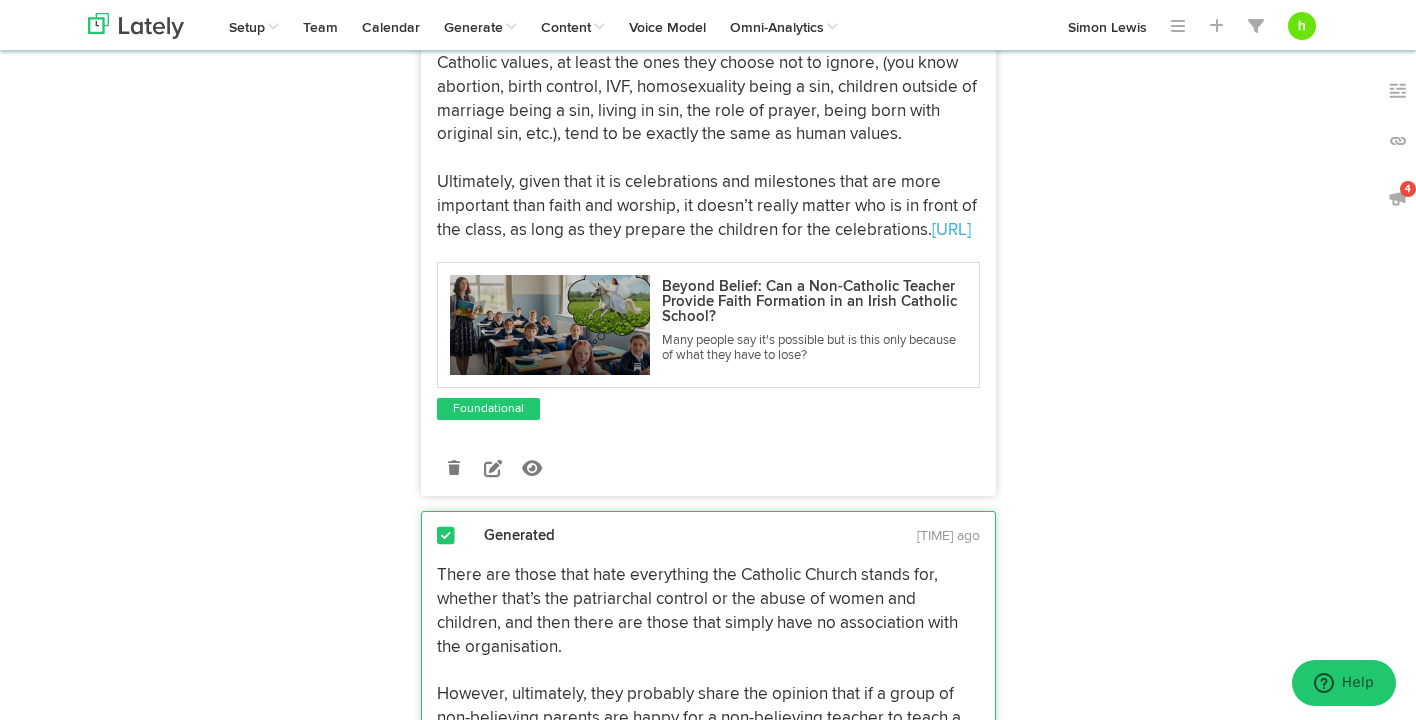 click at bounding box center (446, 24) 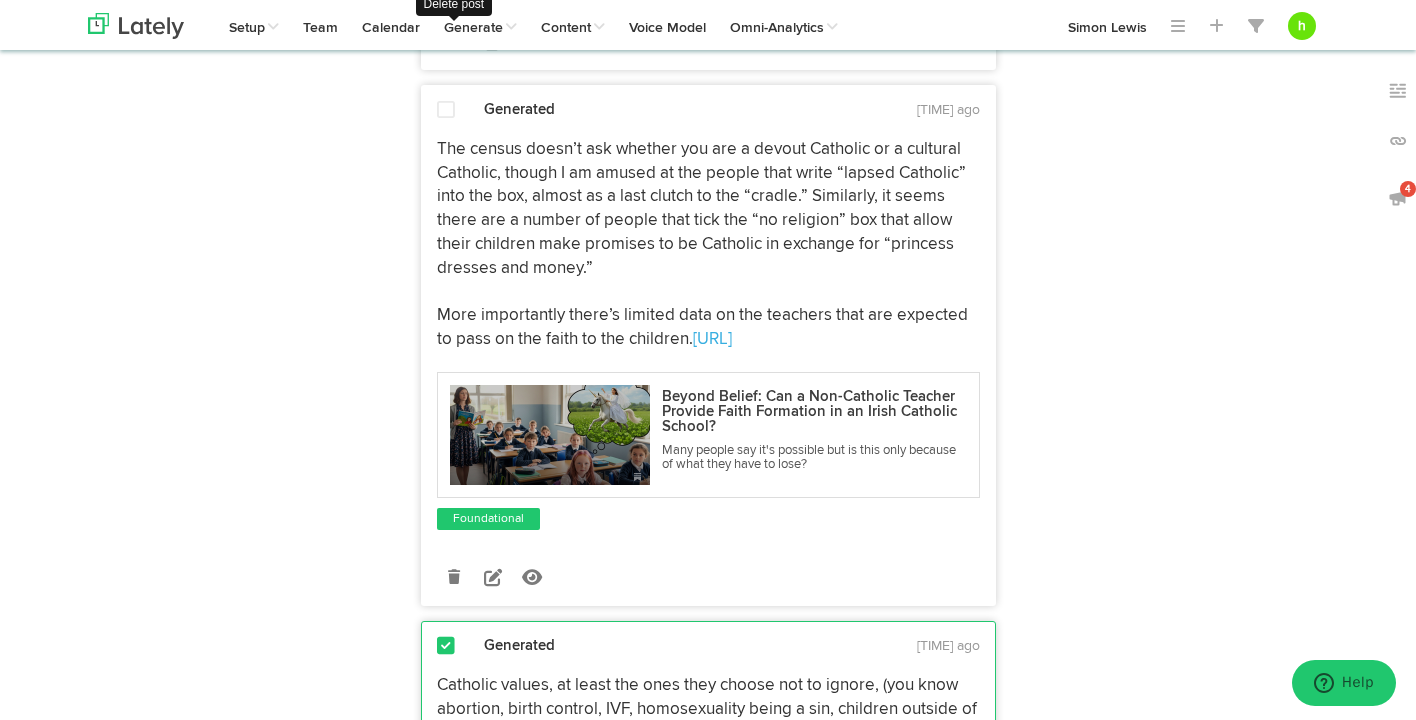 scroll, scrollTop: 6090, scrollLeft: 0, axis: vertical 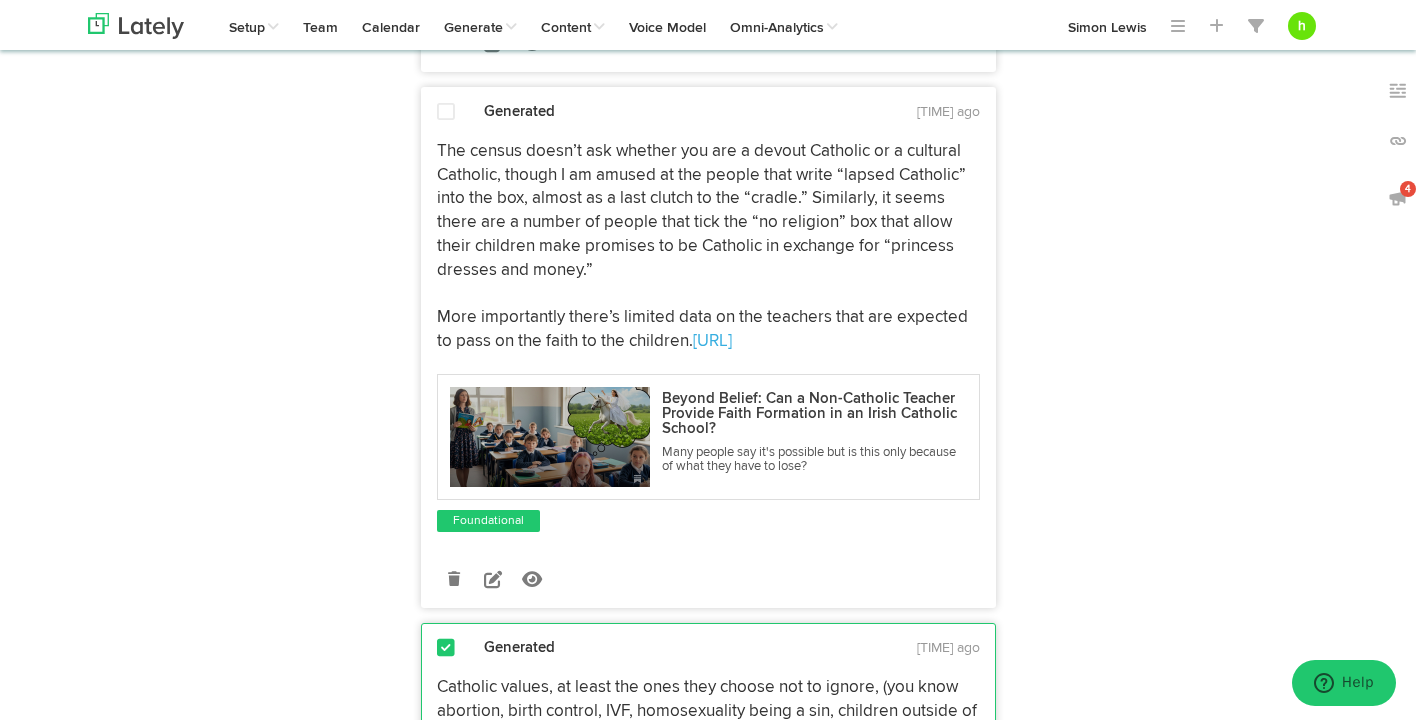 click at bounding box center [446, 113] 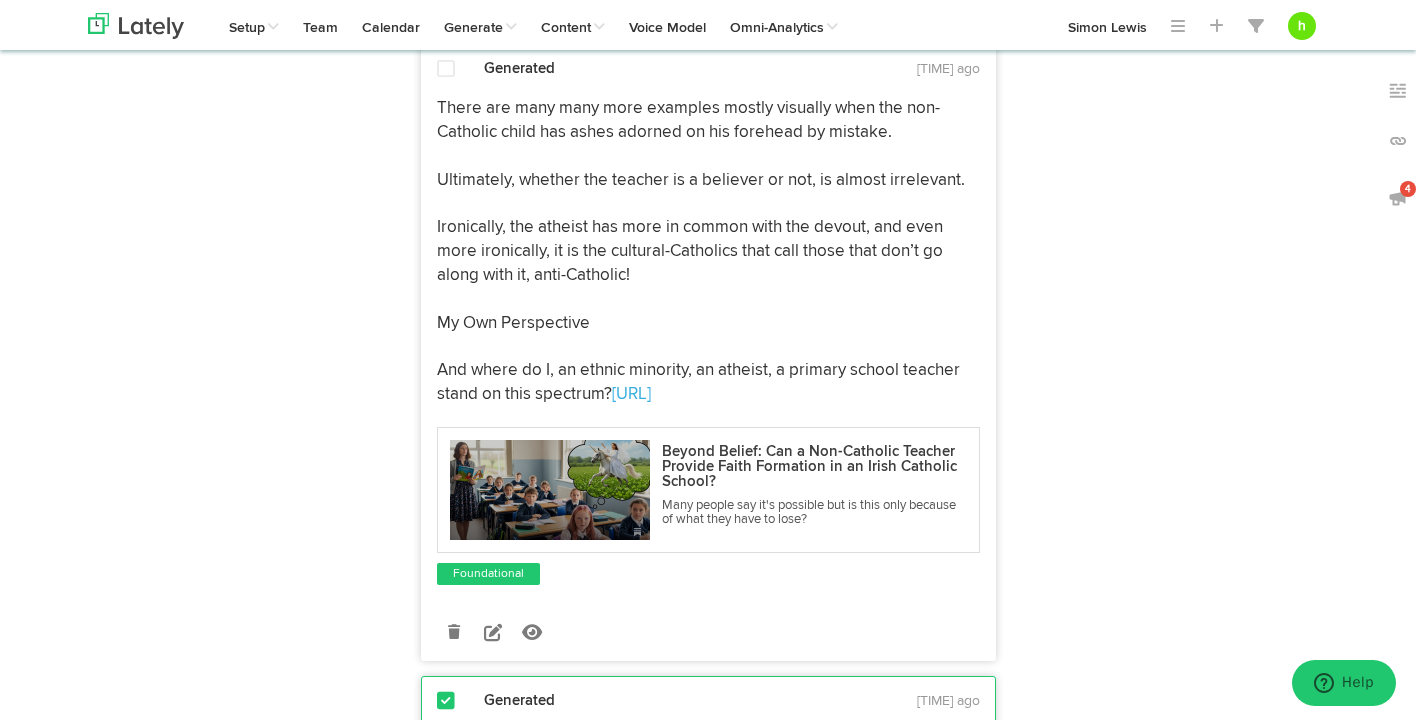 scroll, scrollTop: 5485, scrollLeft: 0, axis: vertical 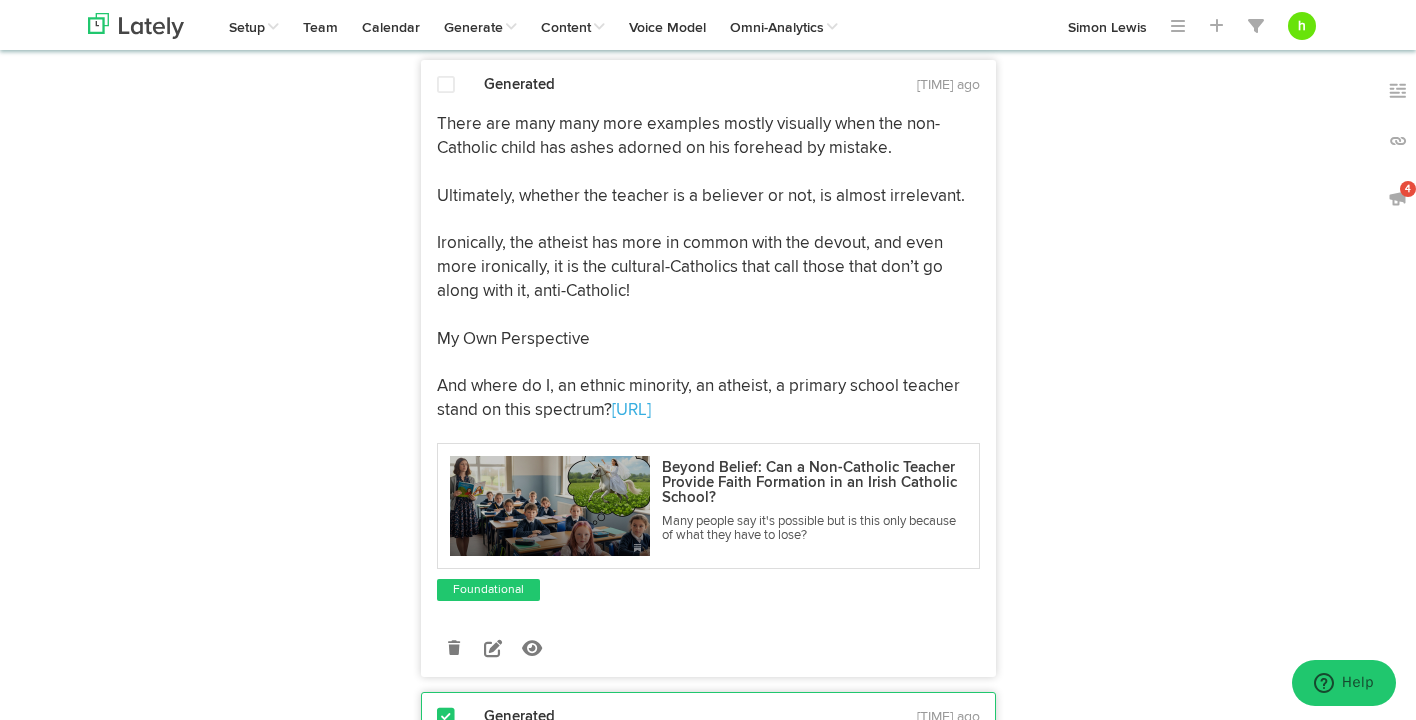 click at bounding box center [446, 85] 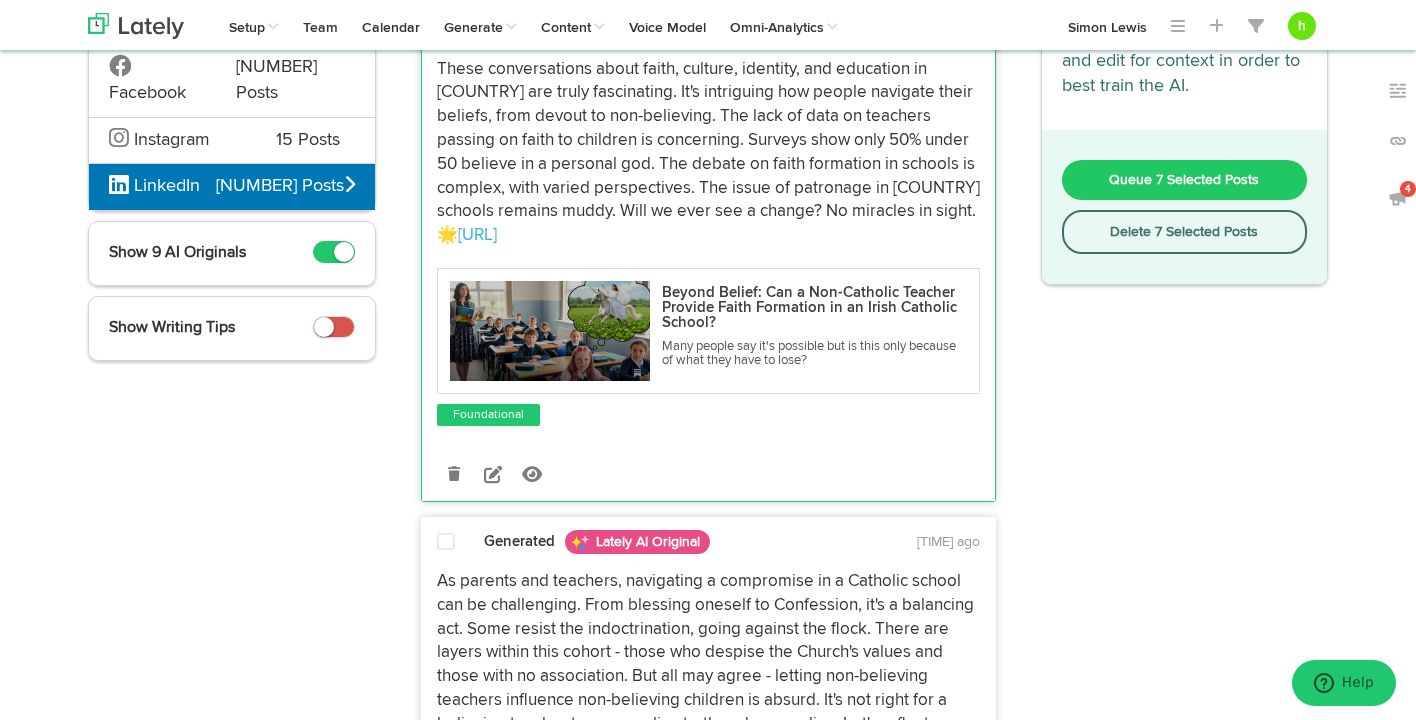 scroll, scrollTop: 0, scrollLeft: 0, axis: both 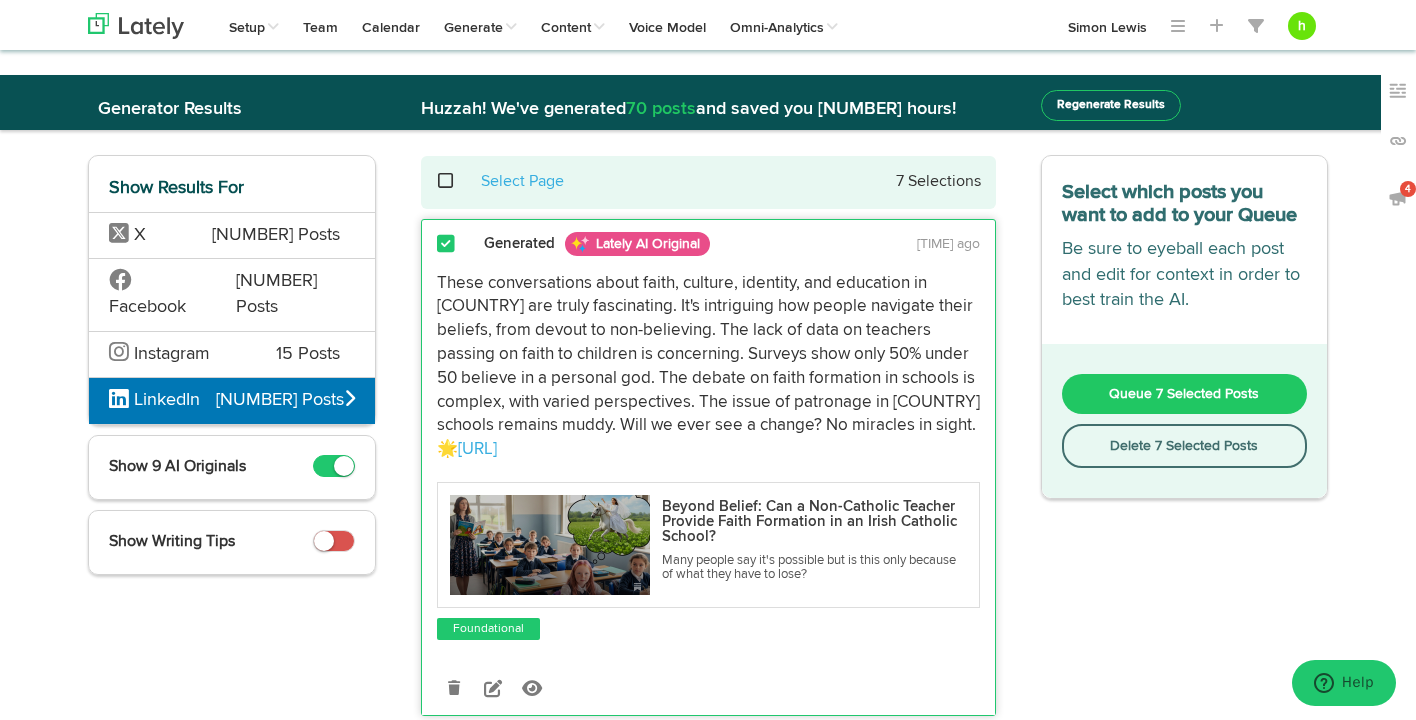 click on "Queue 7 Selected Posts" at bounding box center (1184, 394) 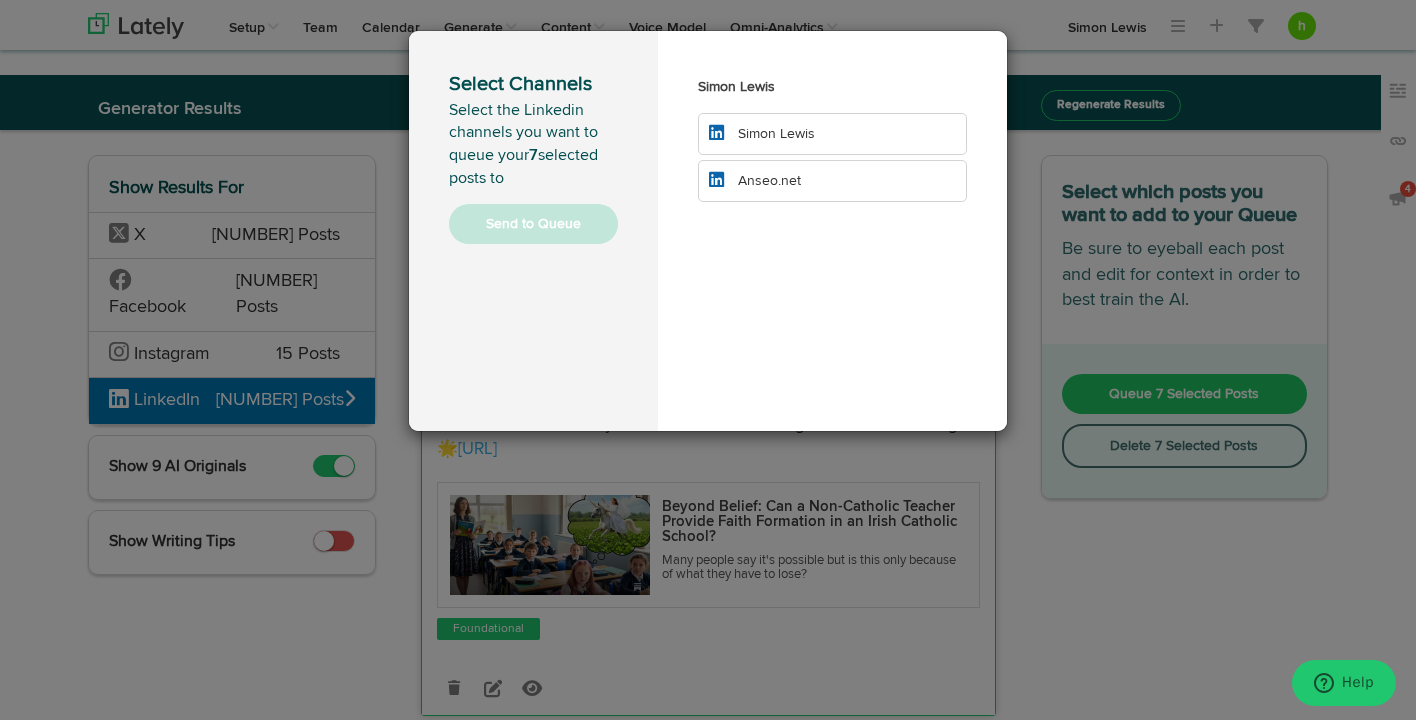 click on "Simon Lewis" at bounding box center (776, 134) 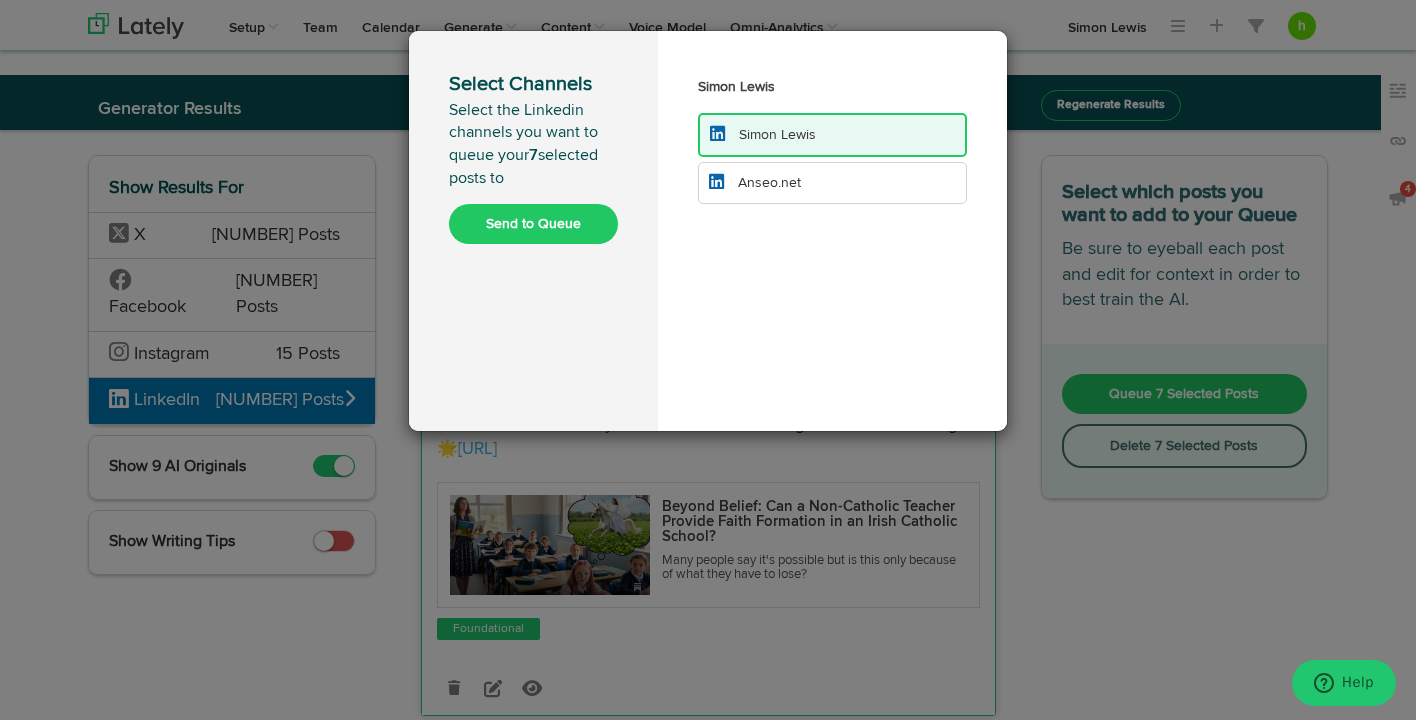 click on "Anseo.net" at bounding box center [777, 135] 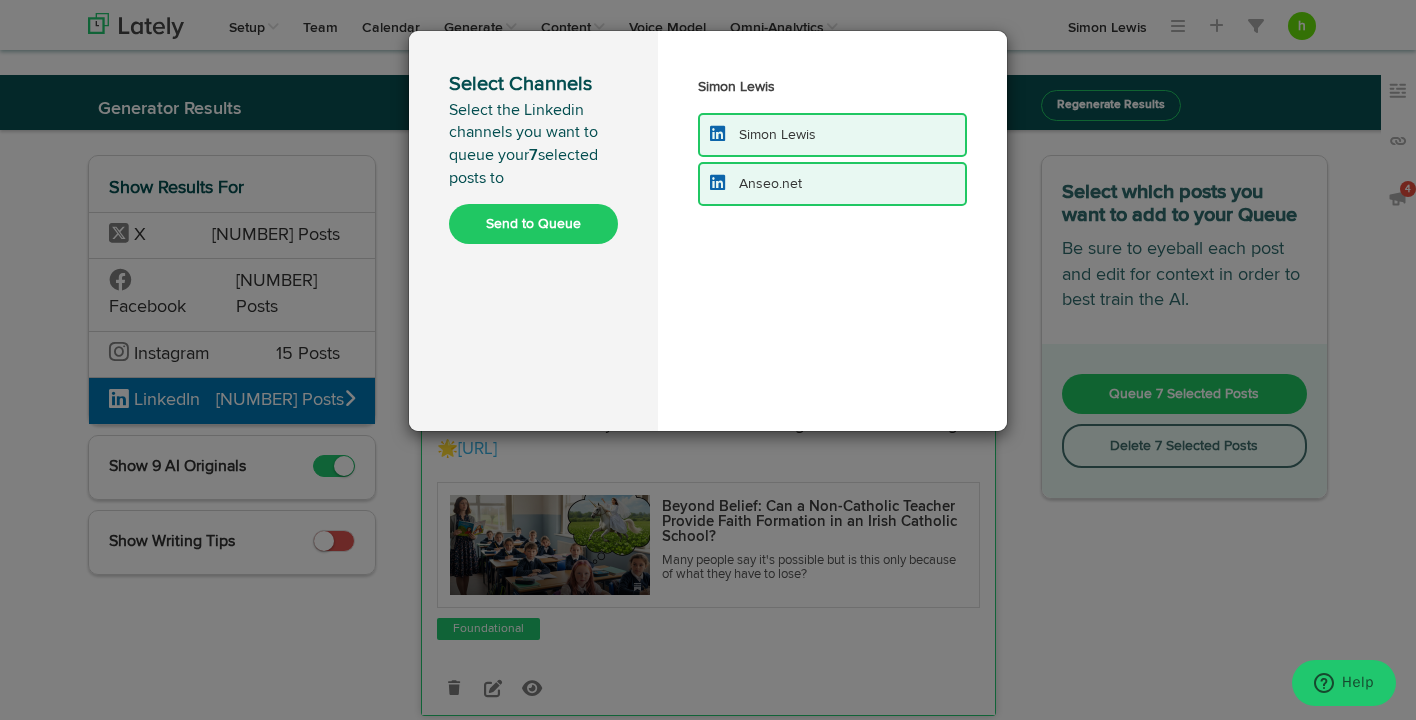 click on "Send to Queue" at bounding box center [533, 224] 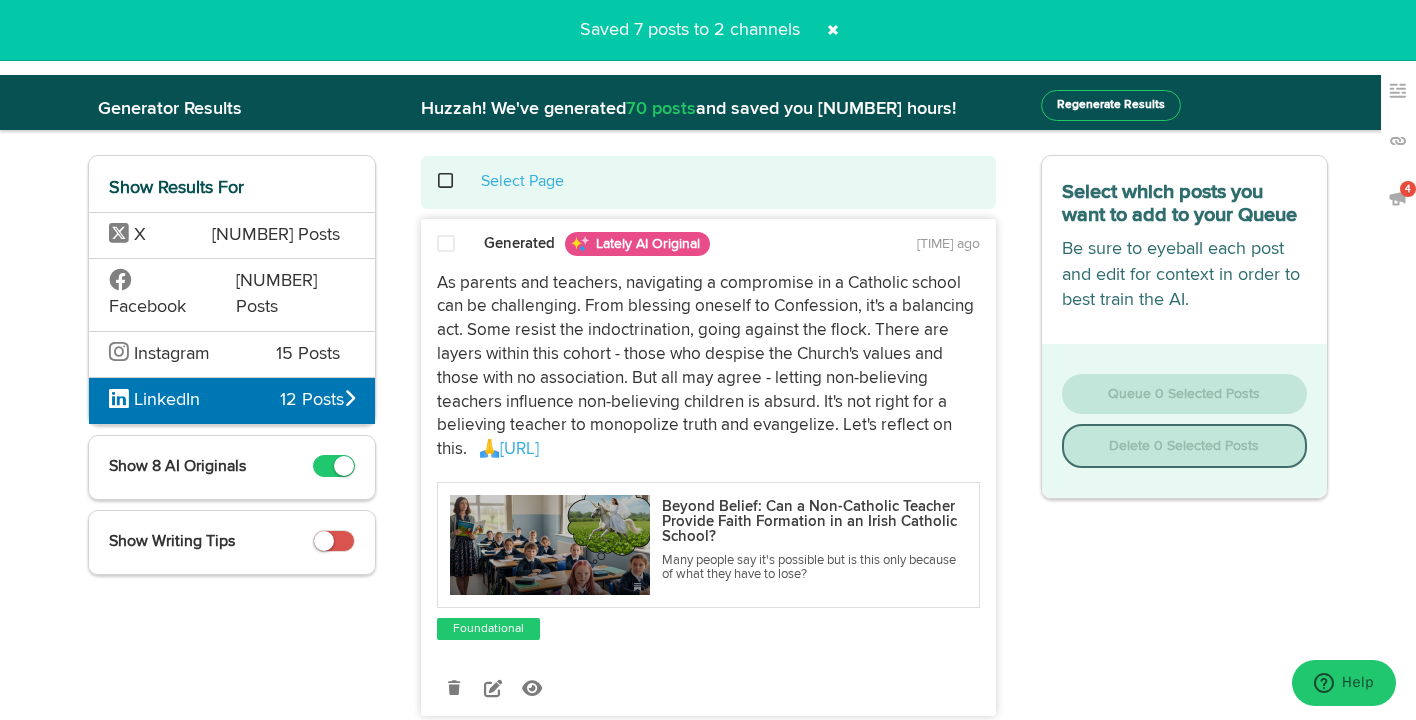 click at bounding box center (833, 30) 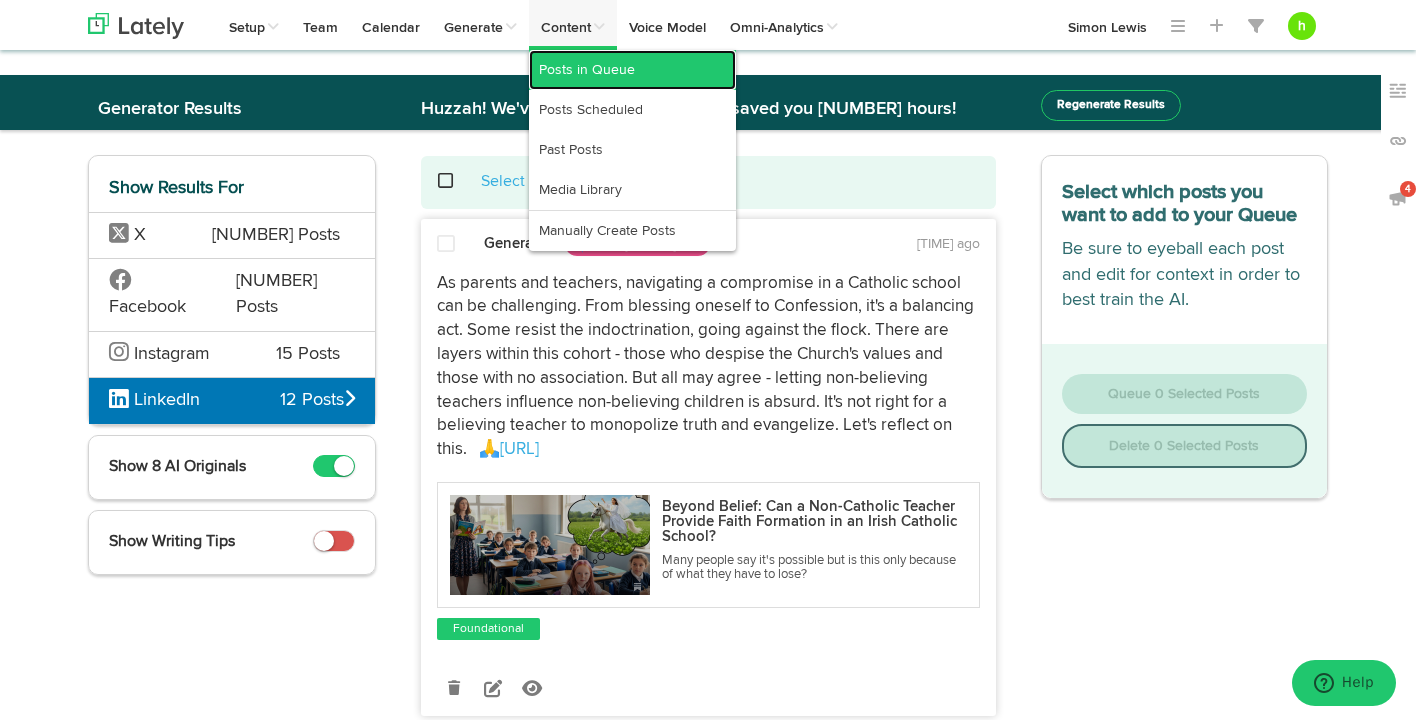 click on "Posts in Queue" at bounding box center [632, 70] 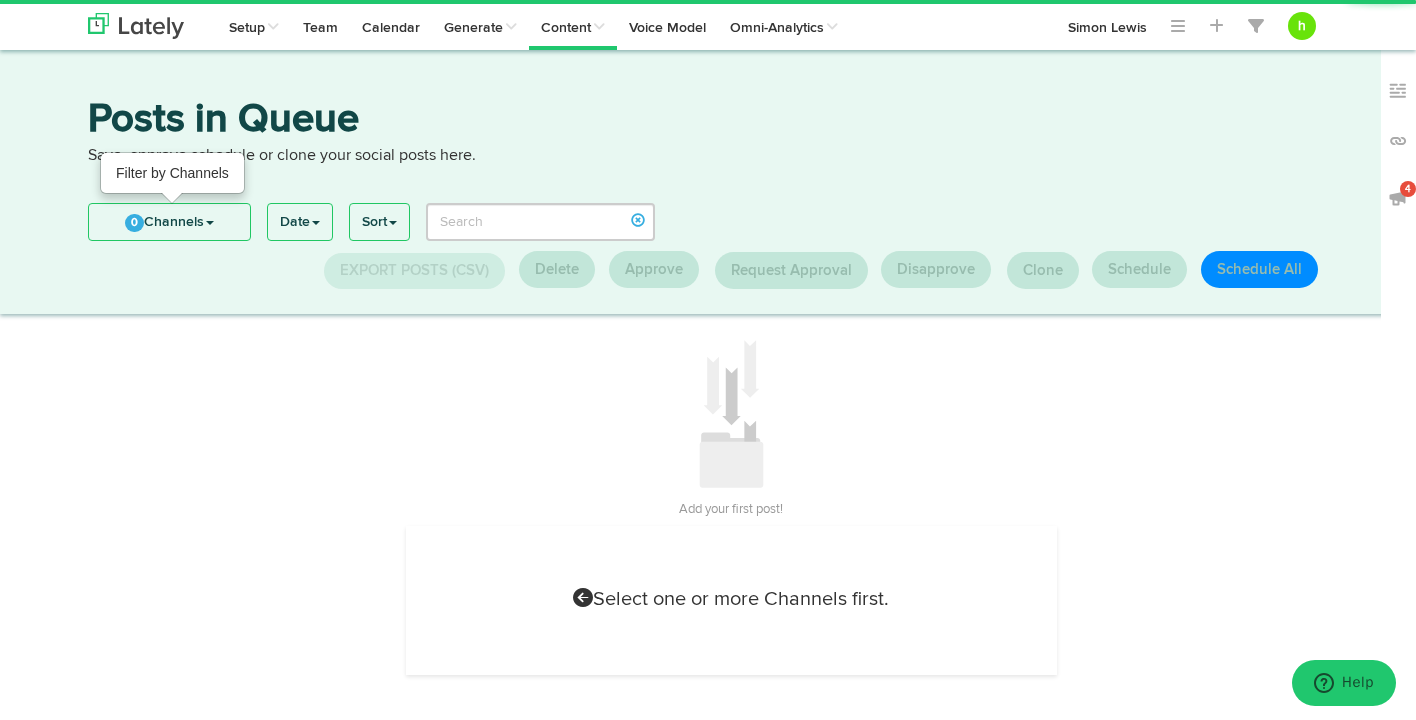 click on "0  Channels" at bounding box center [169, 222] 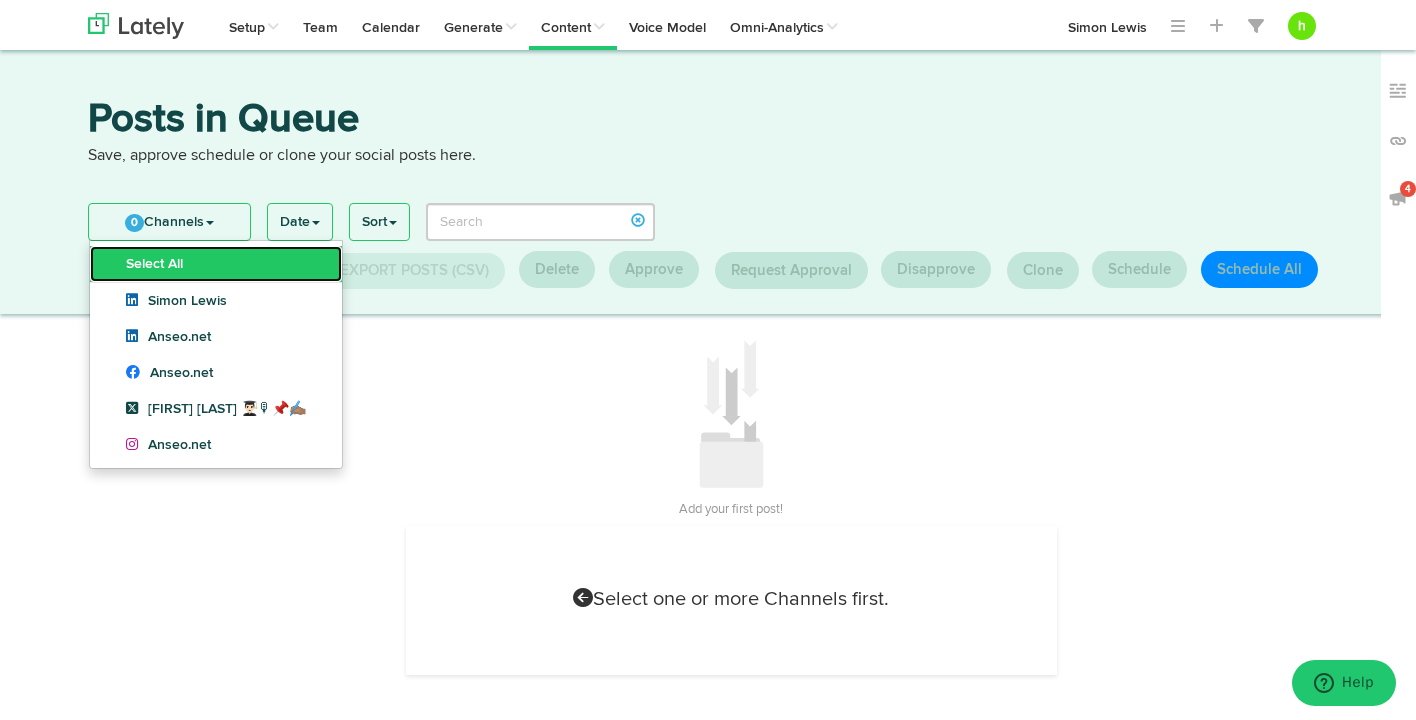 click on "Select All" at bounding box center [216, 264] 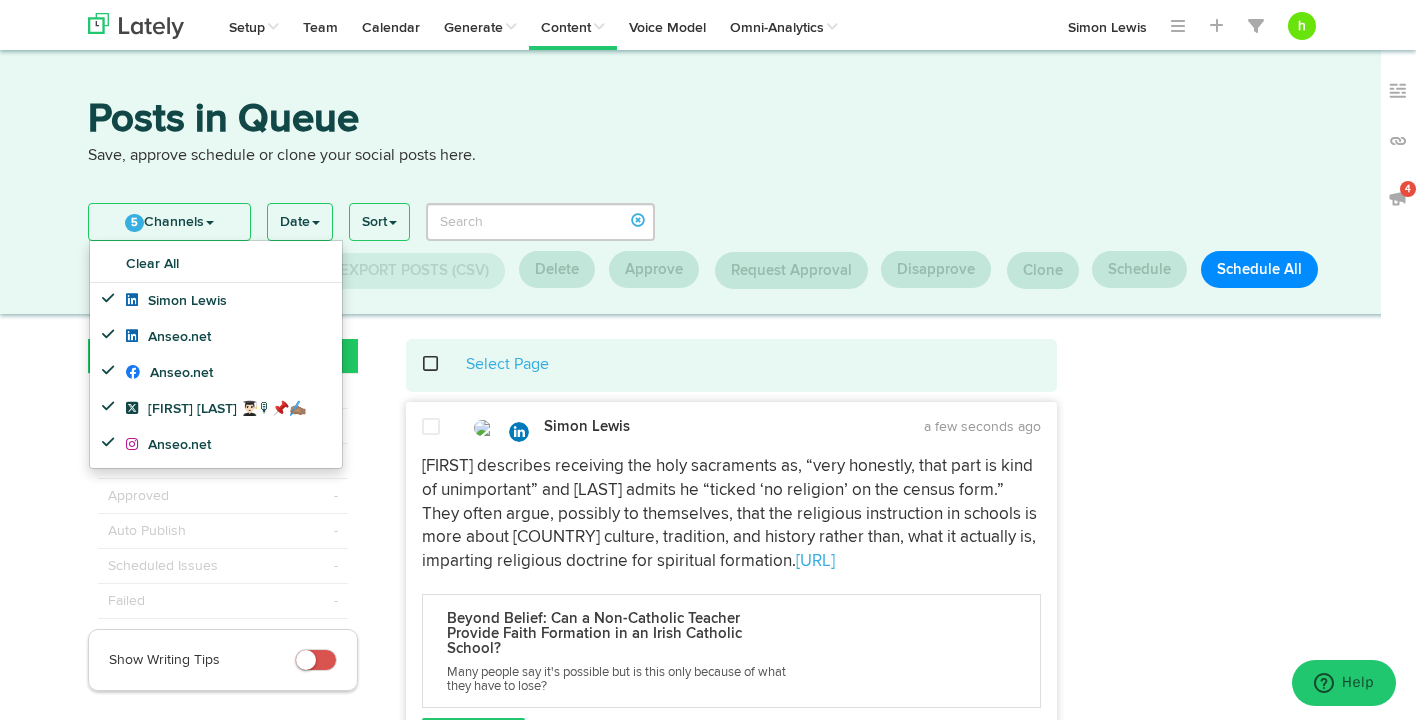 click at bounding box center [441, 364] 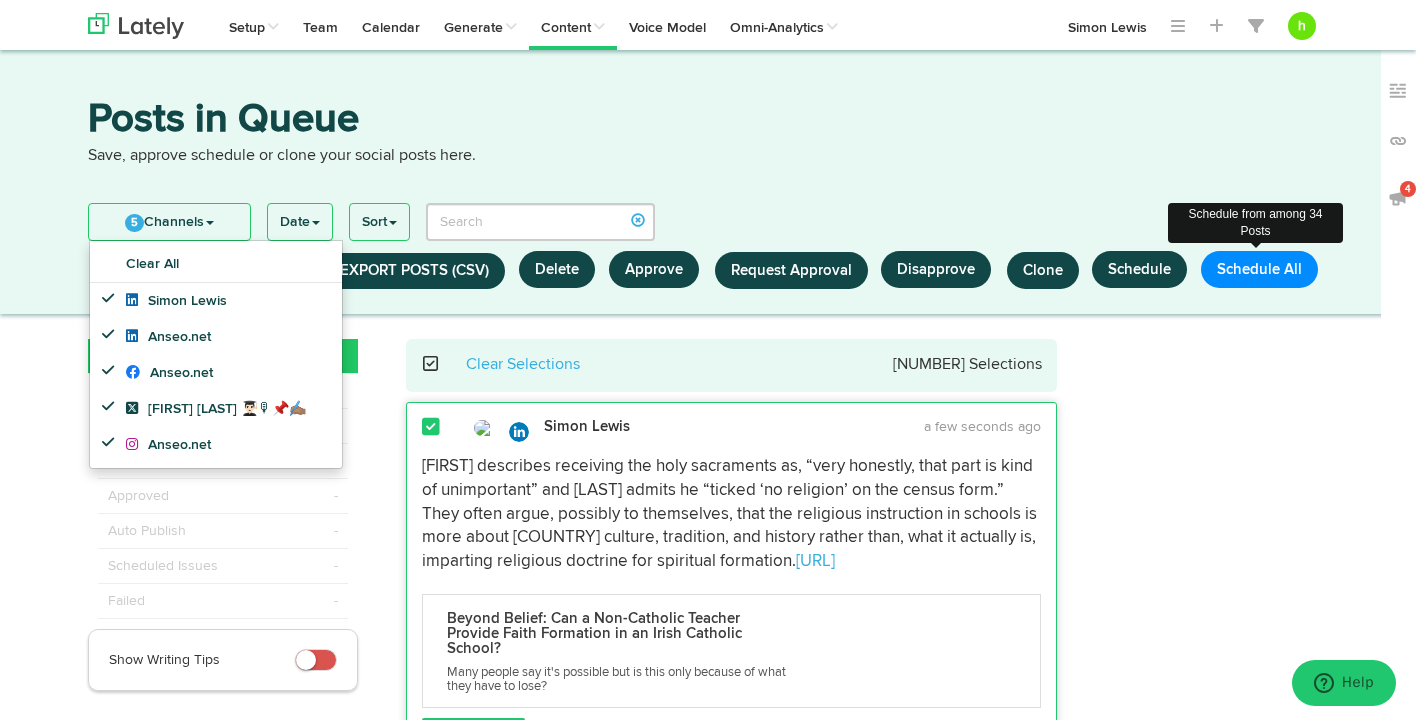 click on "Schedule All" at bounding box center [1259, 269] 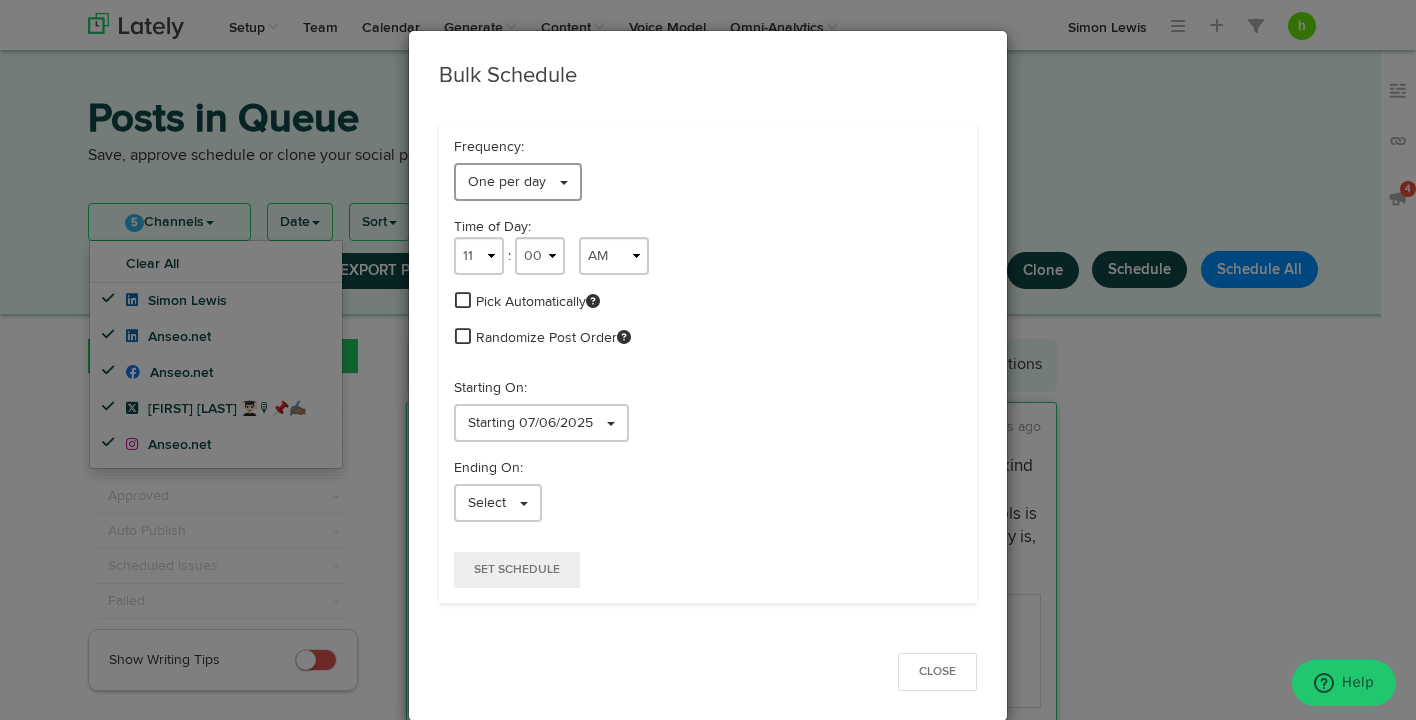 click on "One per day" at bounding box center [507, 182] 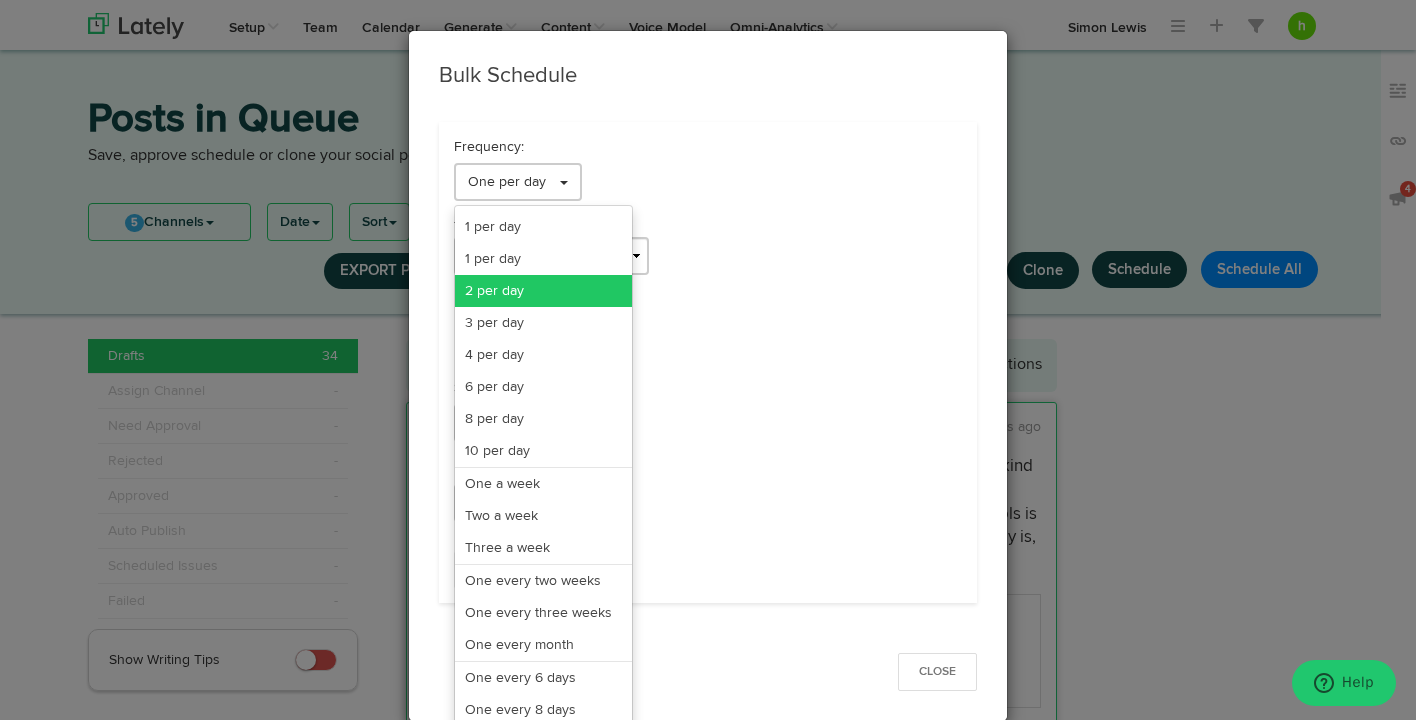 click on "2 per day" at bounding box center [543, 227] 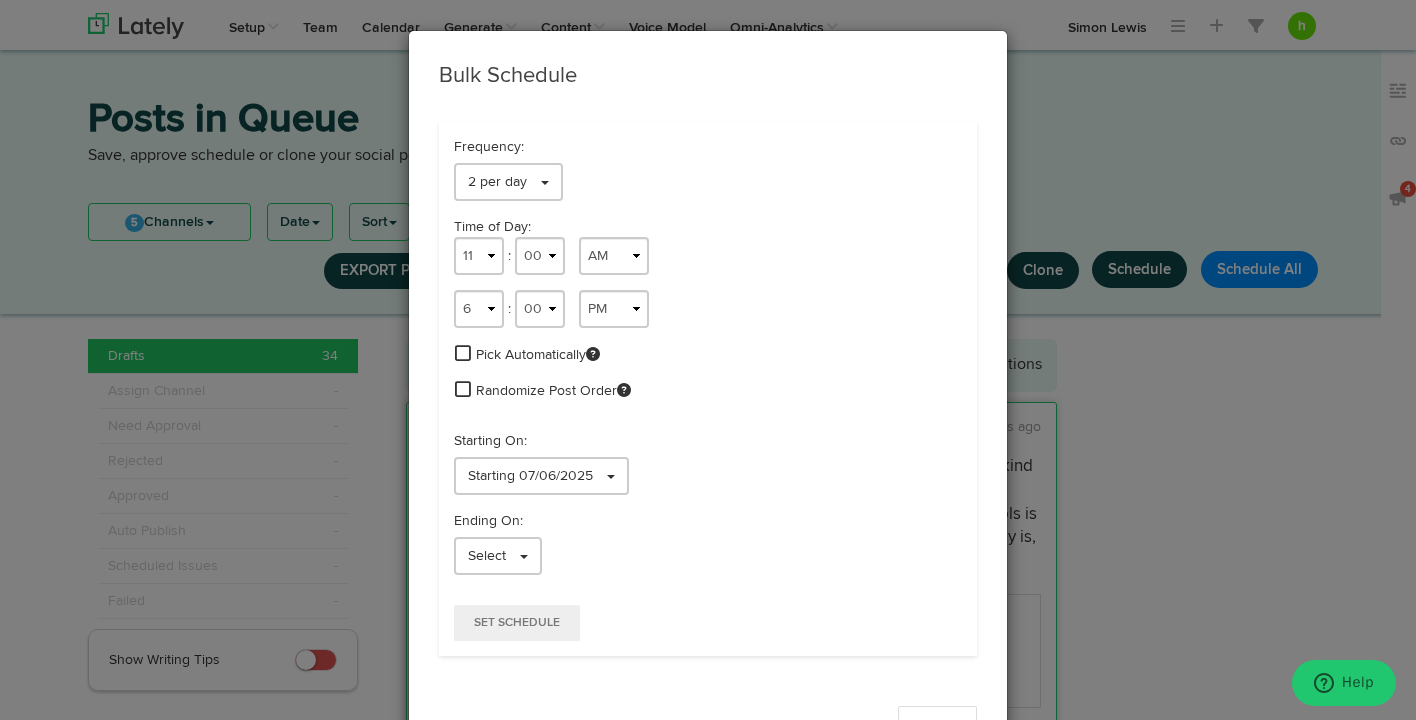 click on "Pick Automatically" at bounding box center [538, 355] 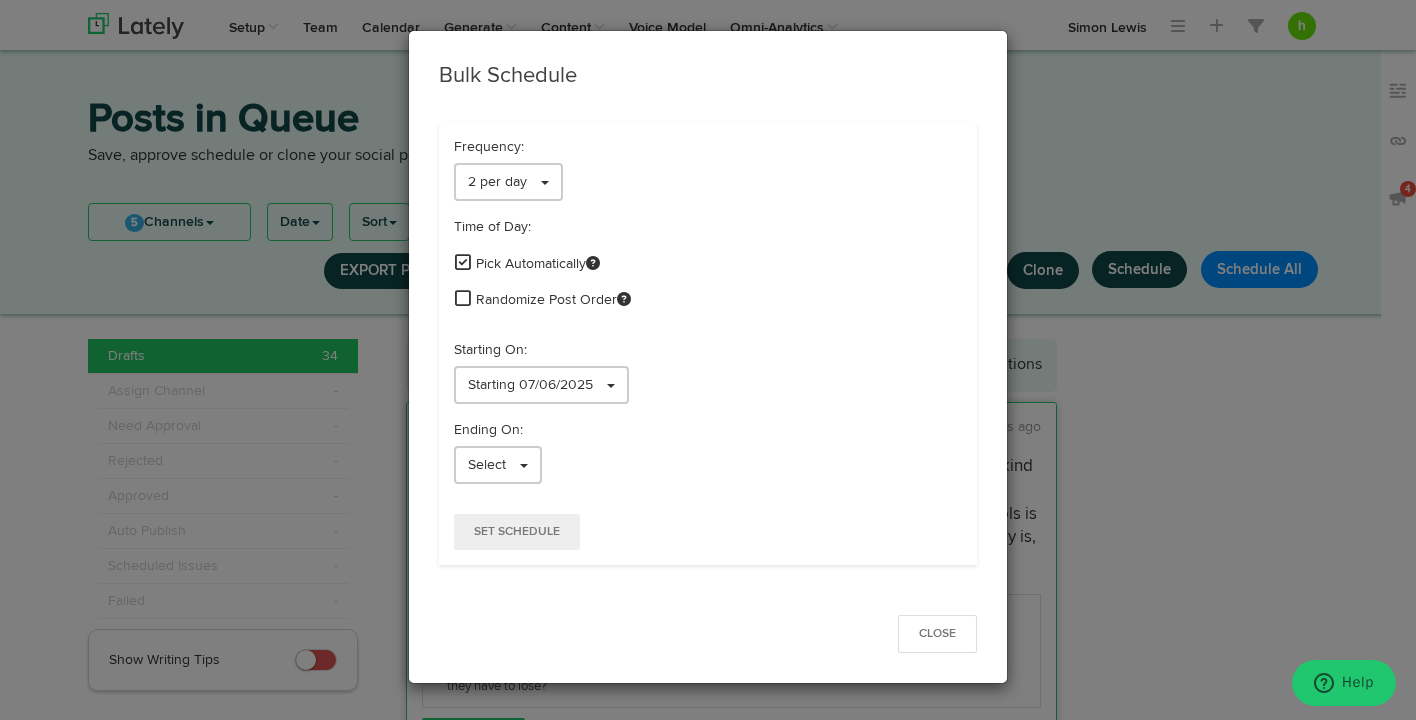 click at bounding box center (463, 298) 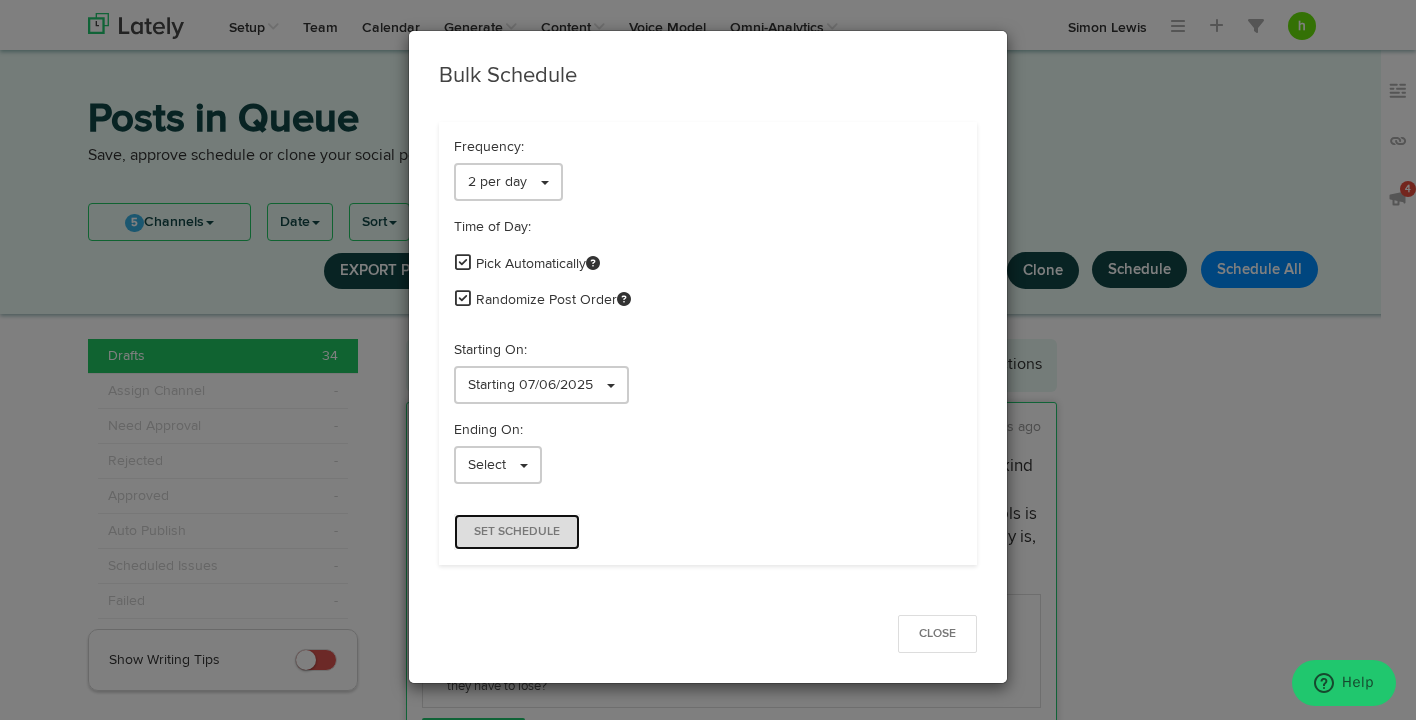 click on "Set Schedule" at bounding box center [517, 532] 